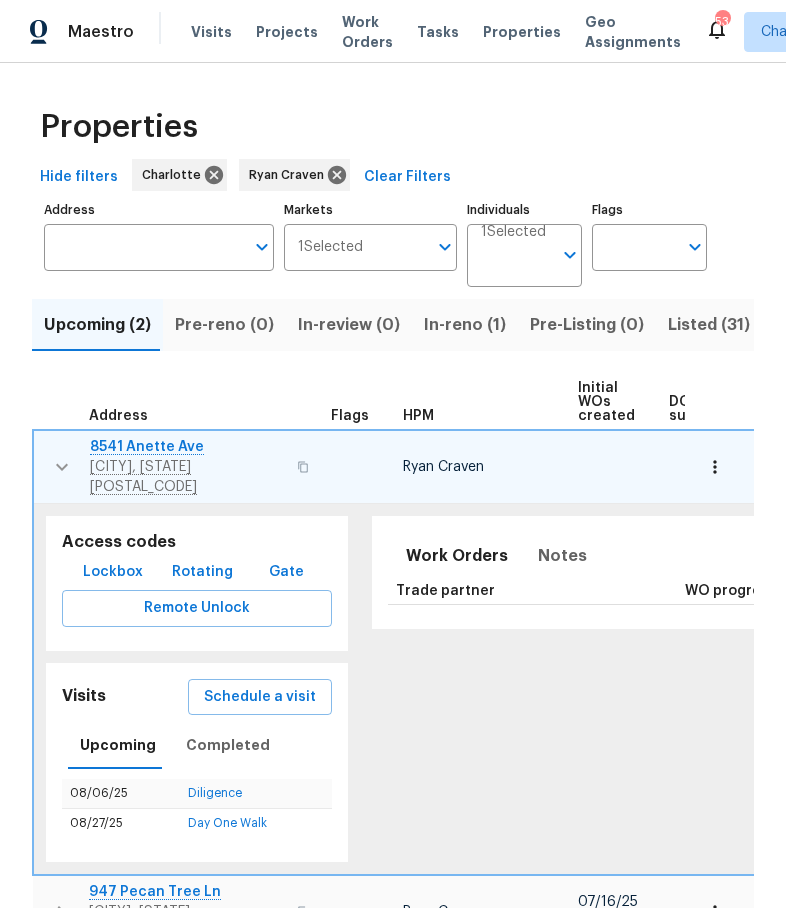 scroll, scrollTop: 0, scrollLeft: 0, axis: both 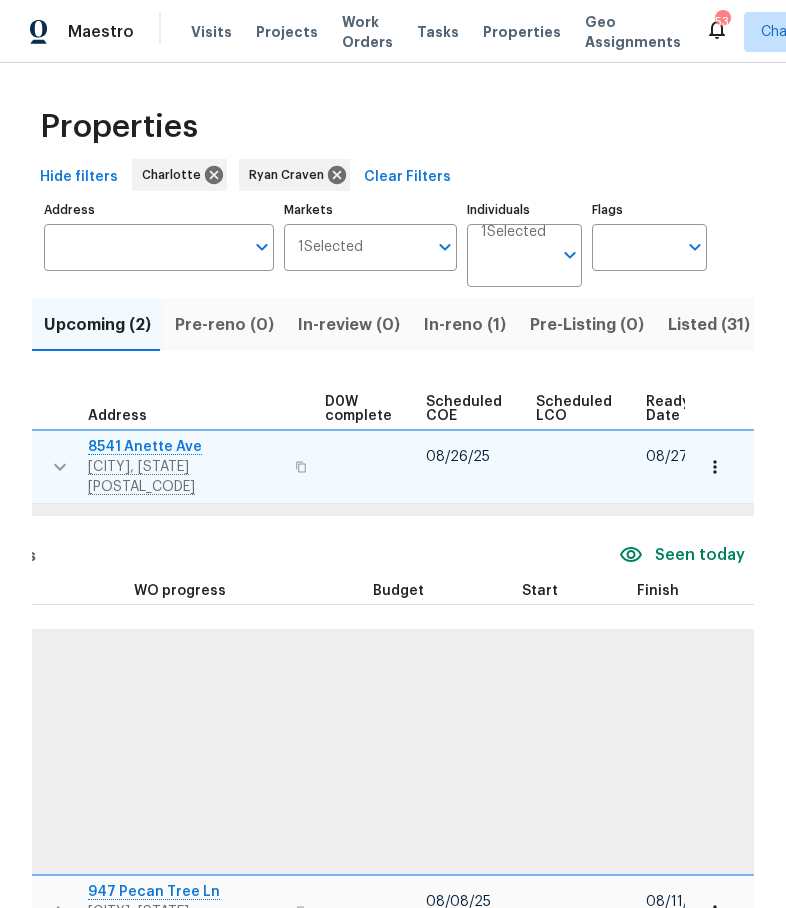 click on "Listed (31)" at bounding box center (709, 325) 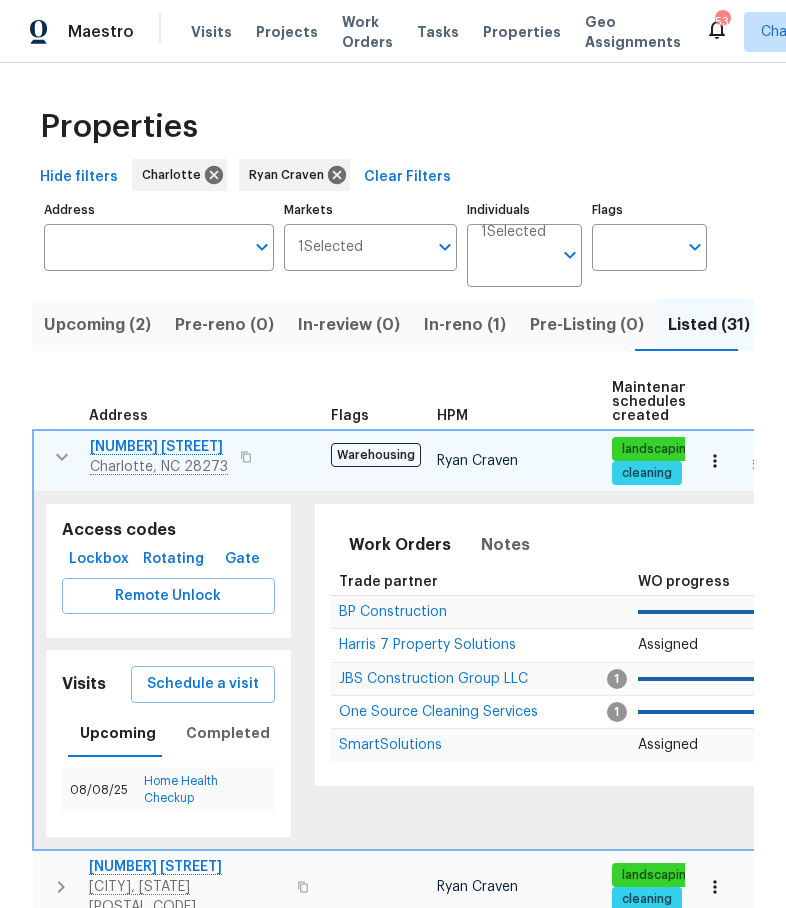 click 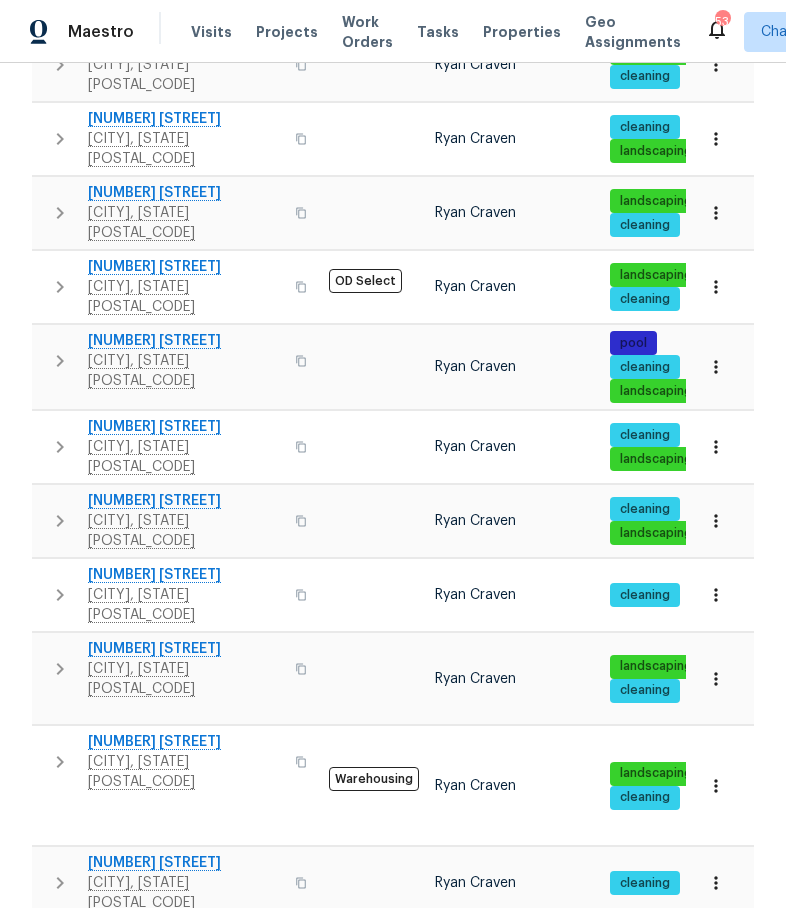 scroll, scrollTop: 632, scrollLeft: 0, axis: vertical 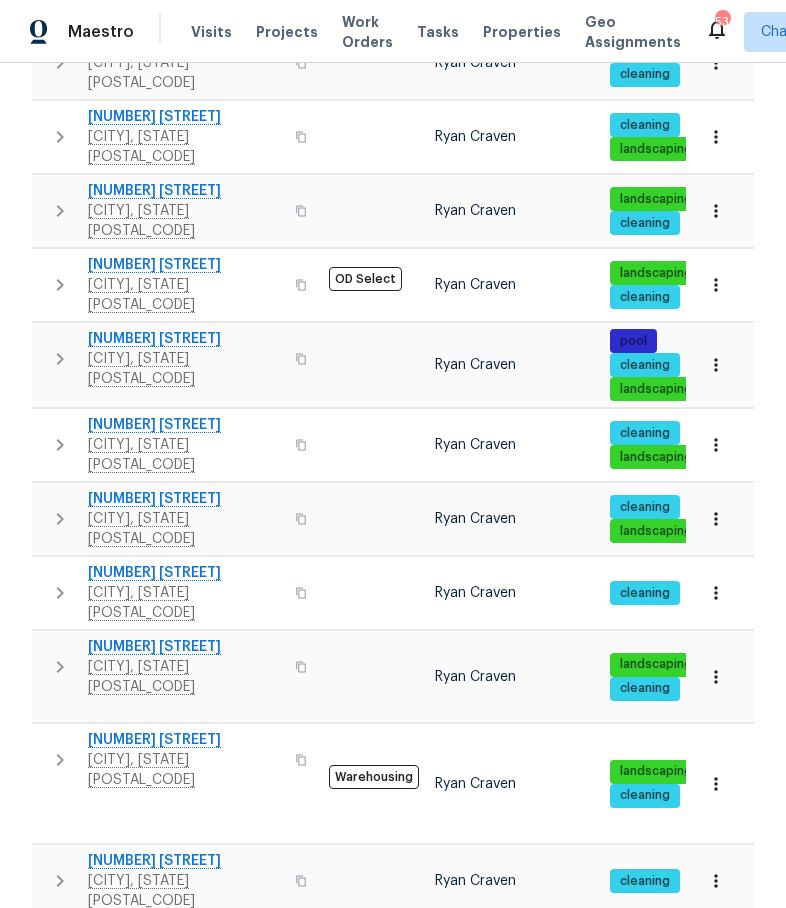 click on "[CITY], [STATE] [POSTAL_CODE]" at bounding box center (185, 677) 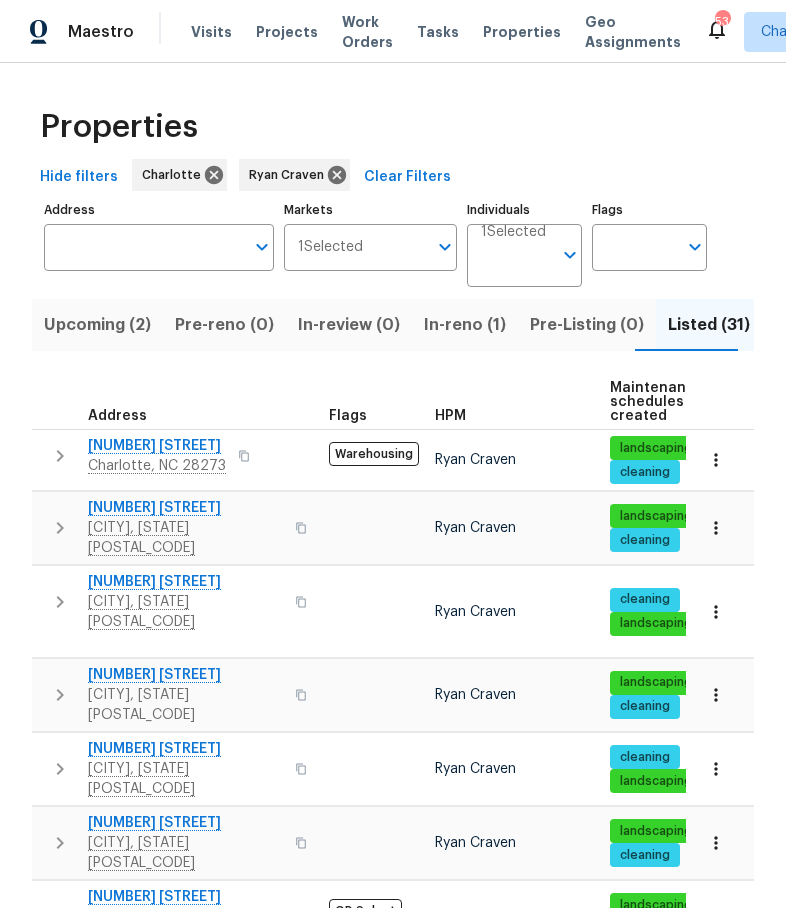 scroll, scrollTop: 0, scrollLeft: 0, axis: both 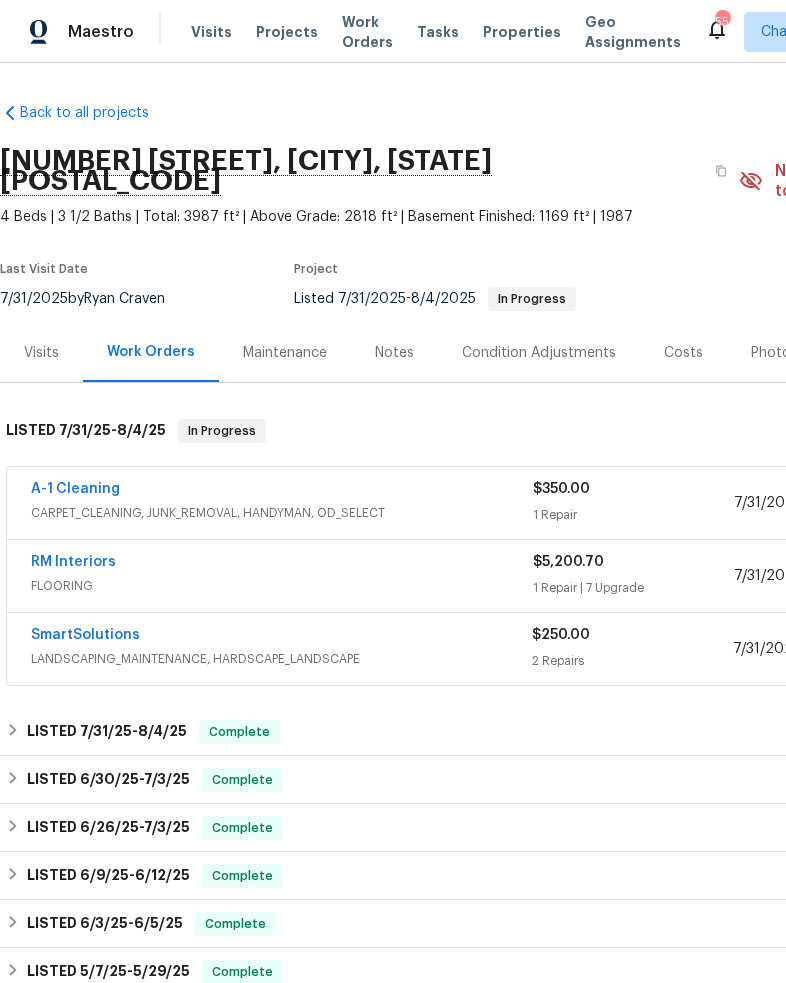 click on "CARPET_CLEANING, JUNK_REMOVAL, HANDYMAN, OD_SELECT" at bounding box center (282, 513) 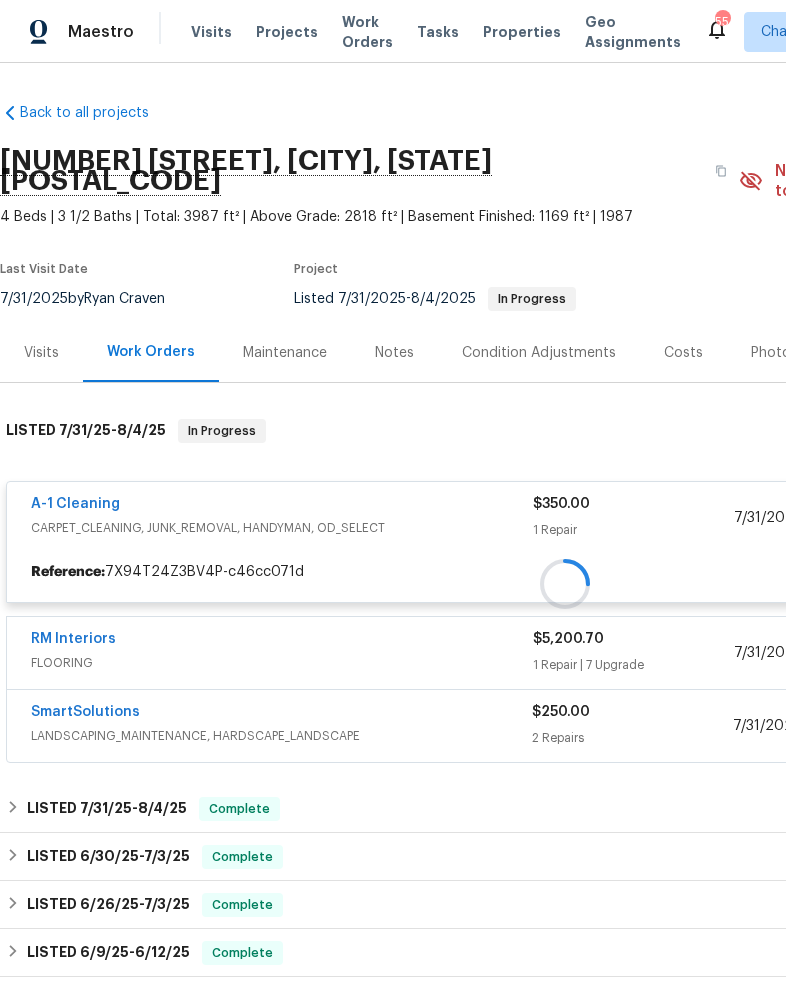 click at bounding box center [565, 584] 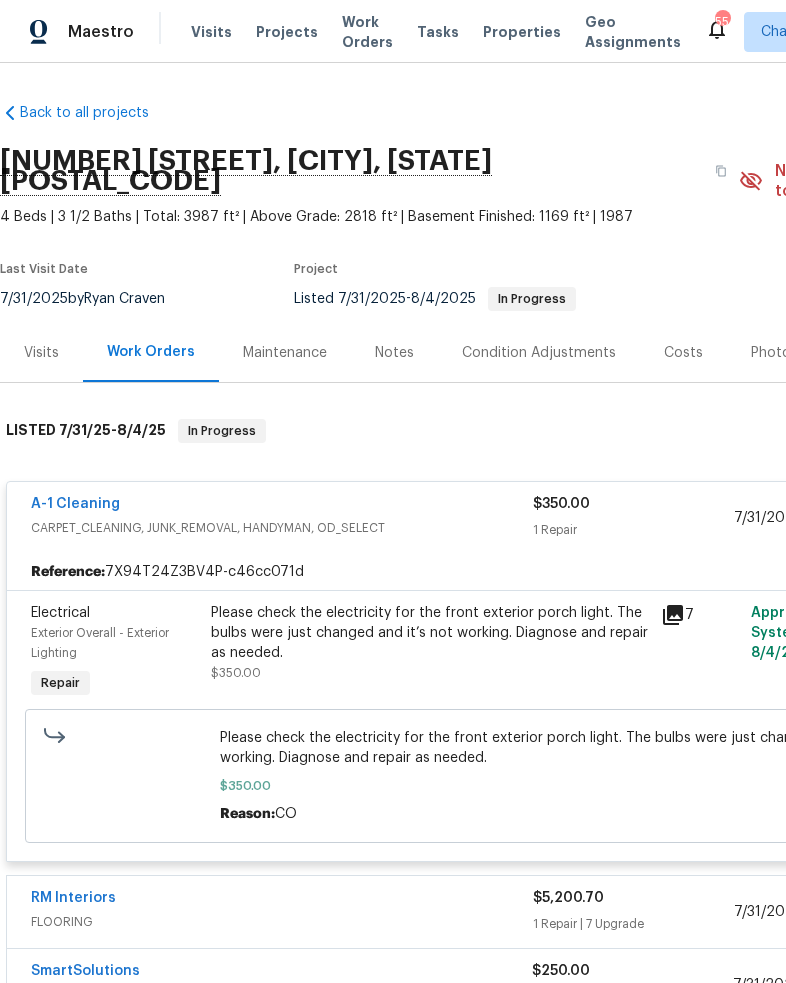 click on "A-1 Cleaning" at bounding box center (75, 504) 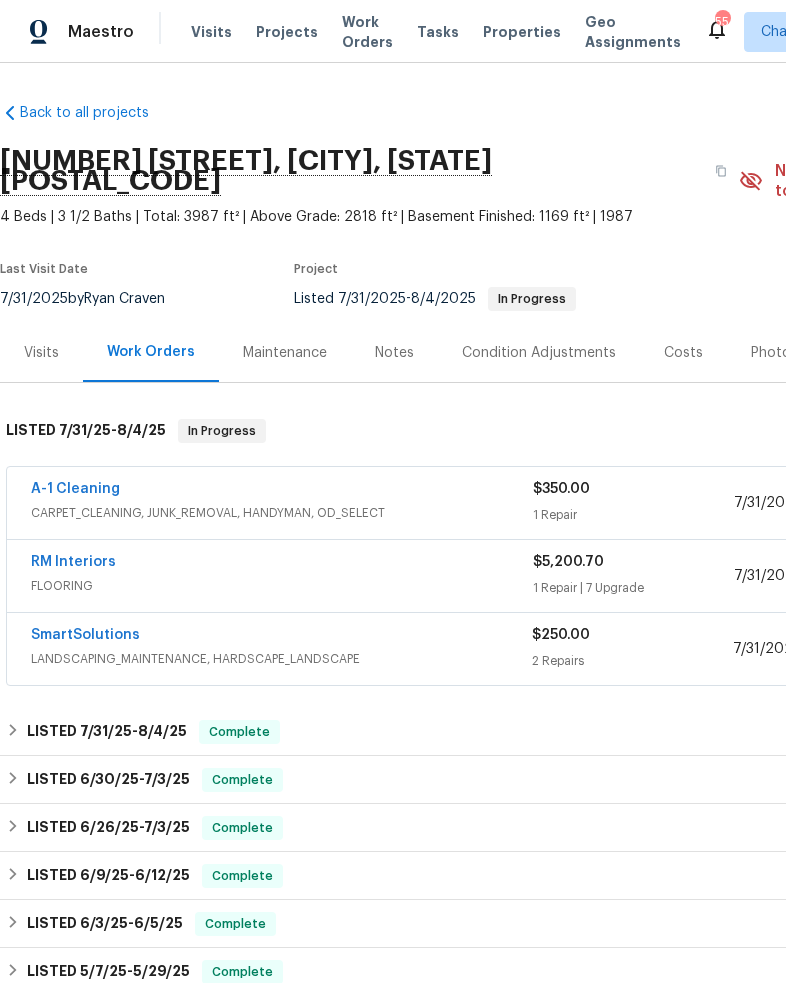 click on "A-1 Cleaning" at bounding box center [75, 489] 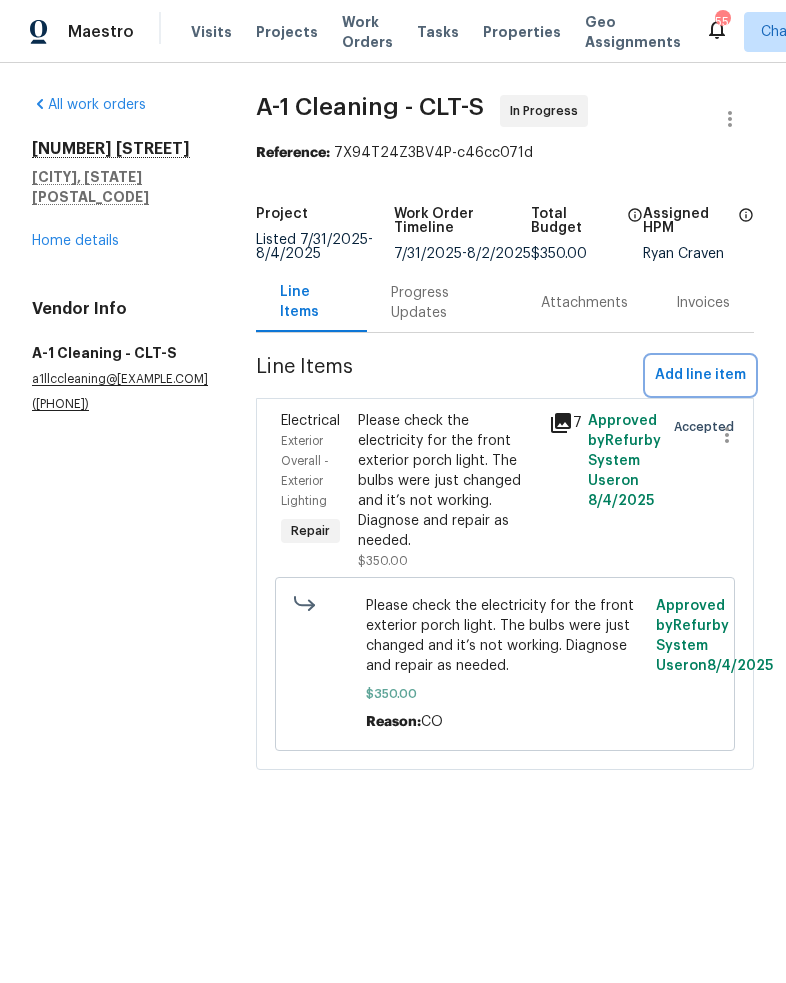 click on "Add line item" at bounding box center (700, 375) 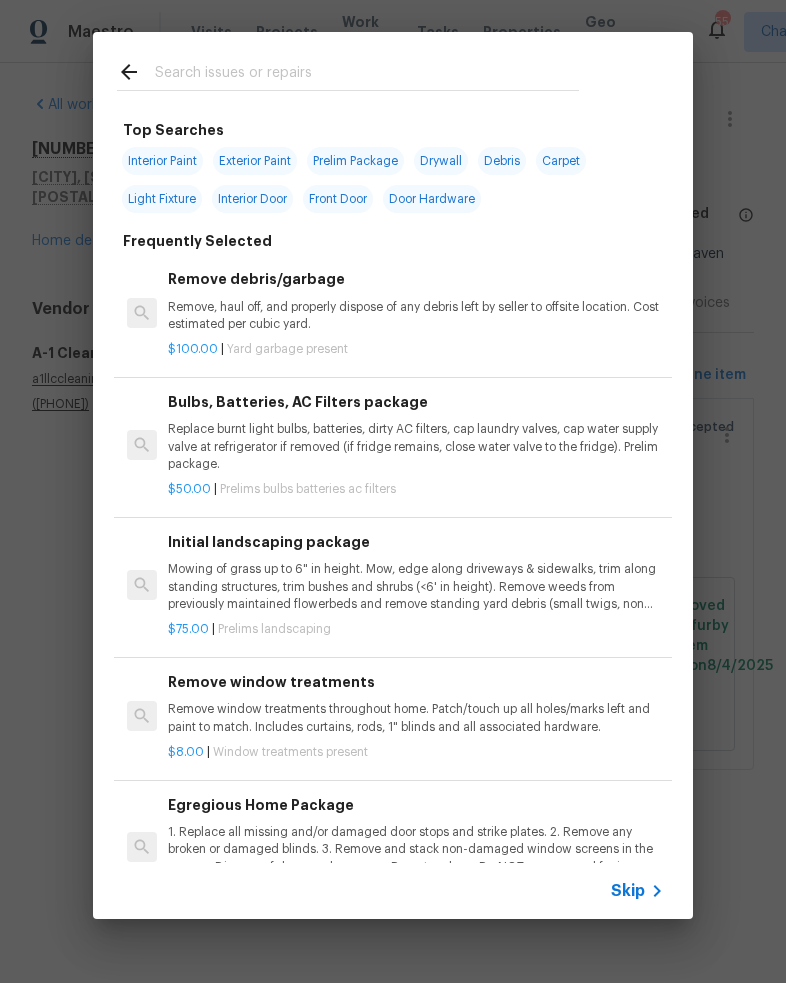click at bounding box center [367, 75] 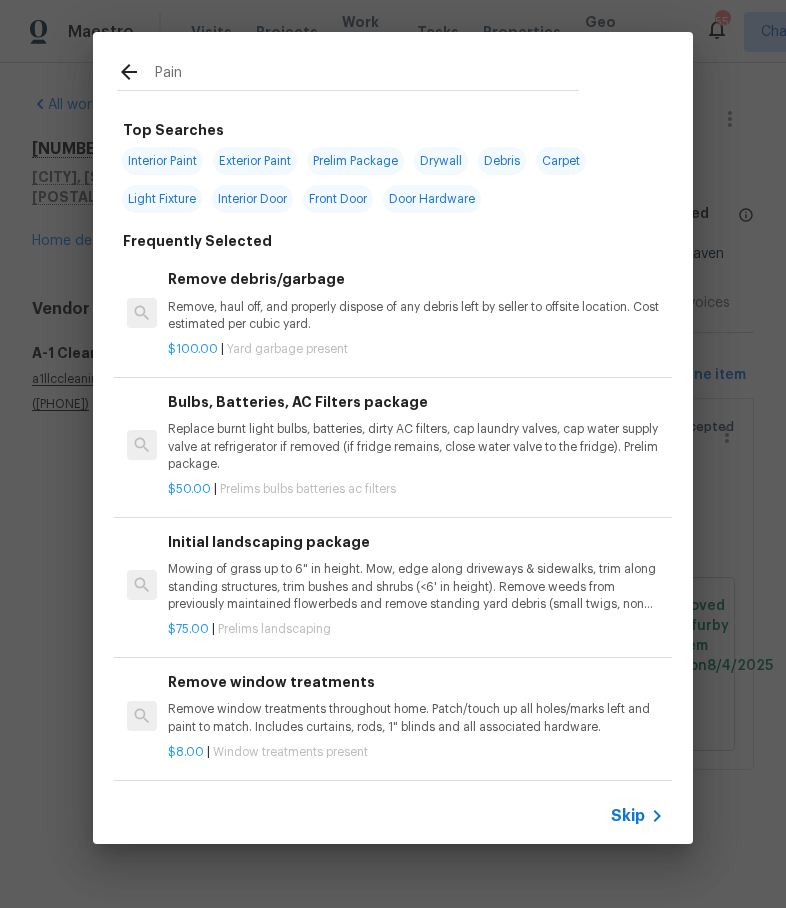type on "Paint" 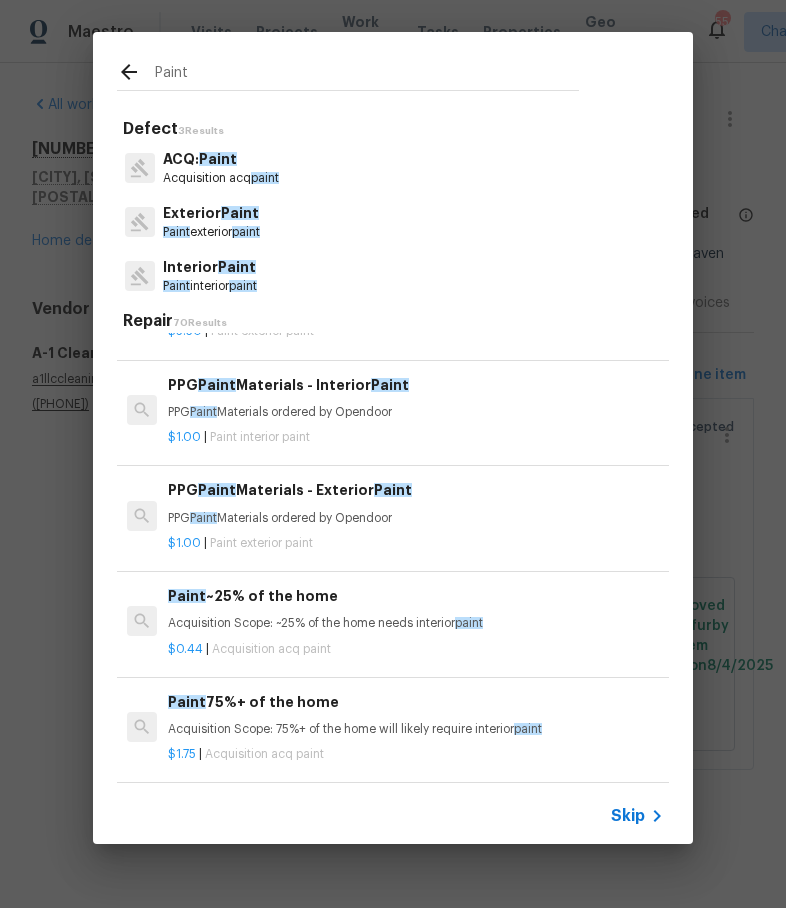 scroll, scrollTop: 257, scrollLeft: 0, axis: vertical 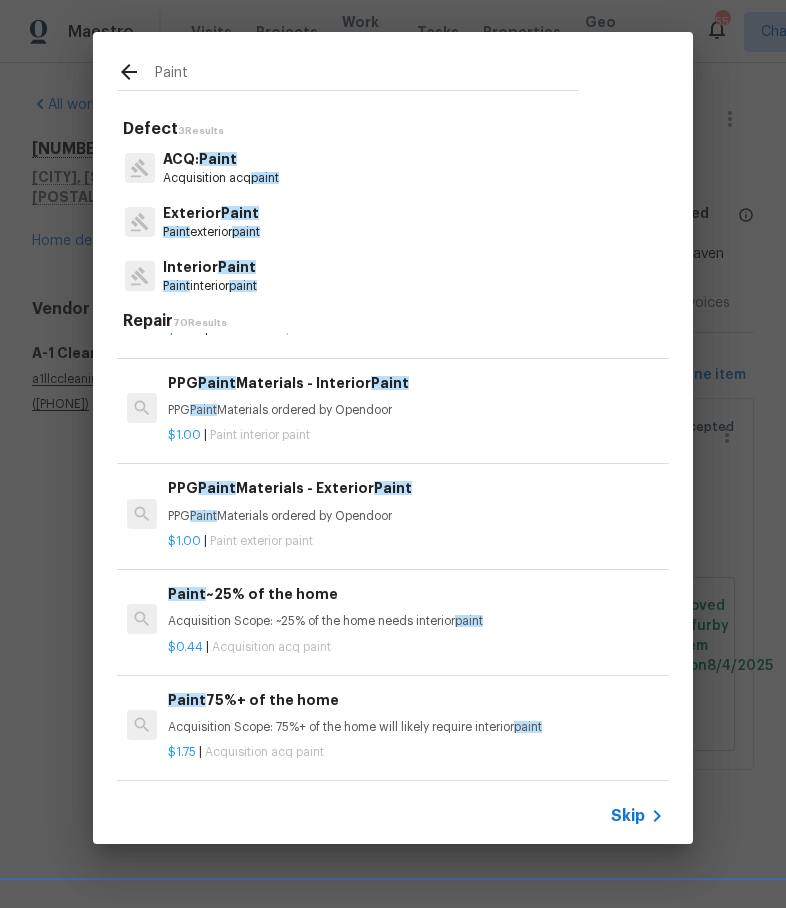 click on "Interior  Paint" at bounding box center (210, 267) 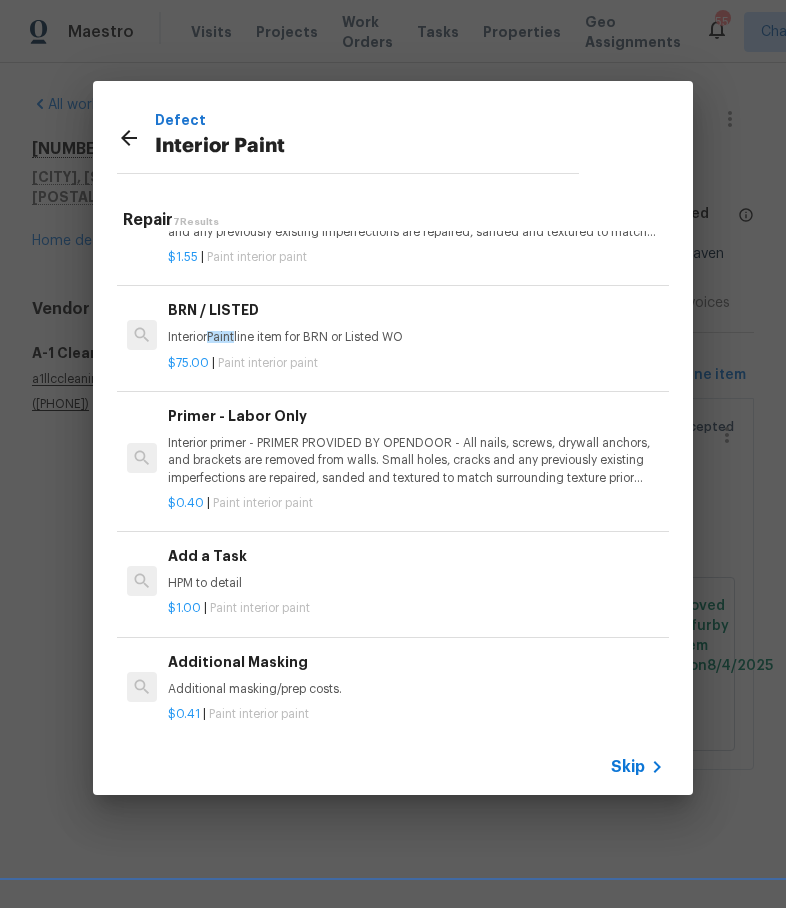 scroll, scrollTop: 334, scrollLeft: 0, axis: vertical 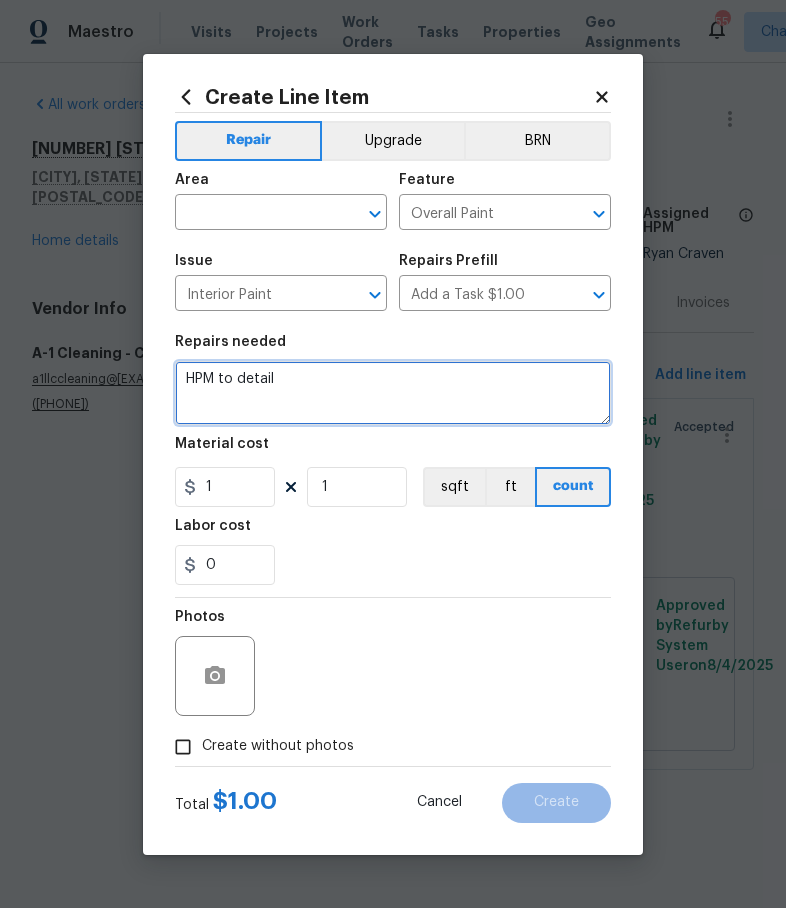 click on "HPM to detail" at bounding box center [393, 393] 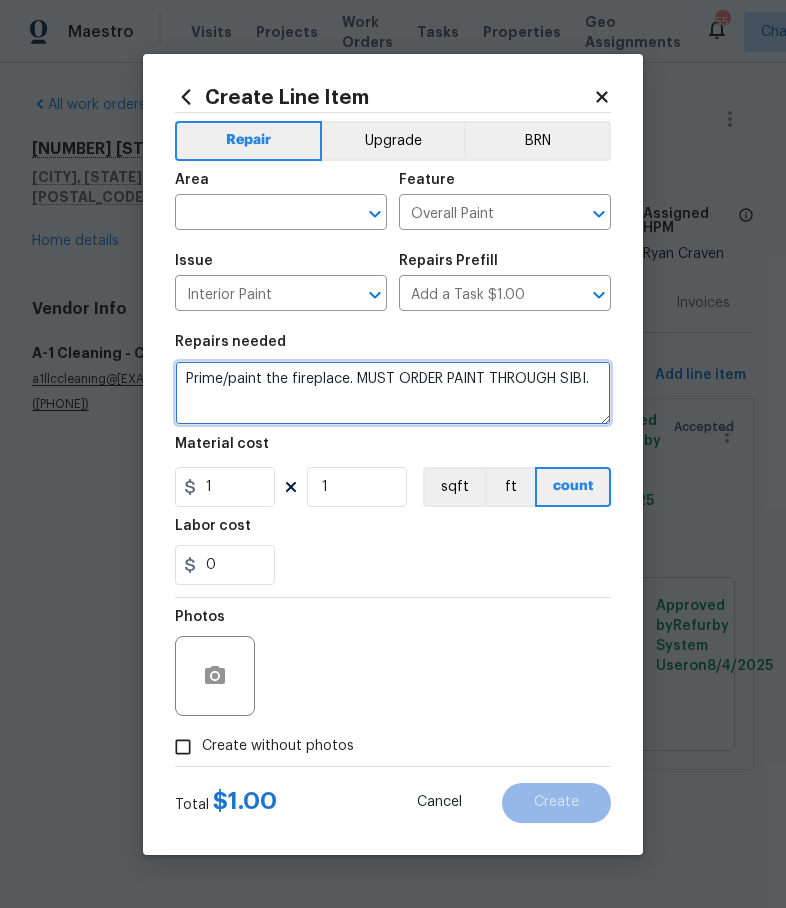 click on "Prime/paint the fireplace. MUST ORDER PAINT THROUGH SIBI." at bounding box center (393, 393) 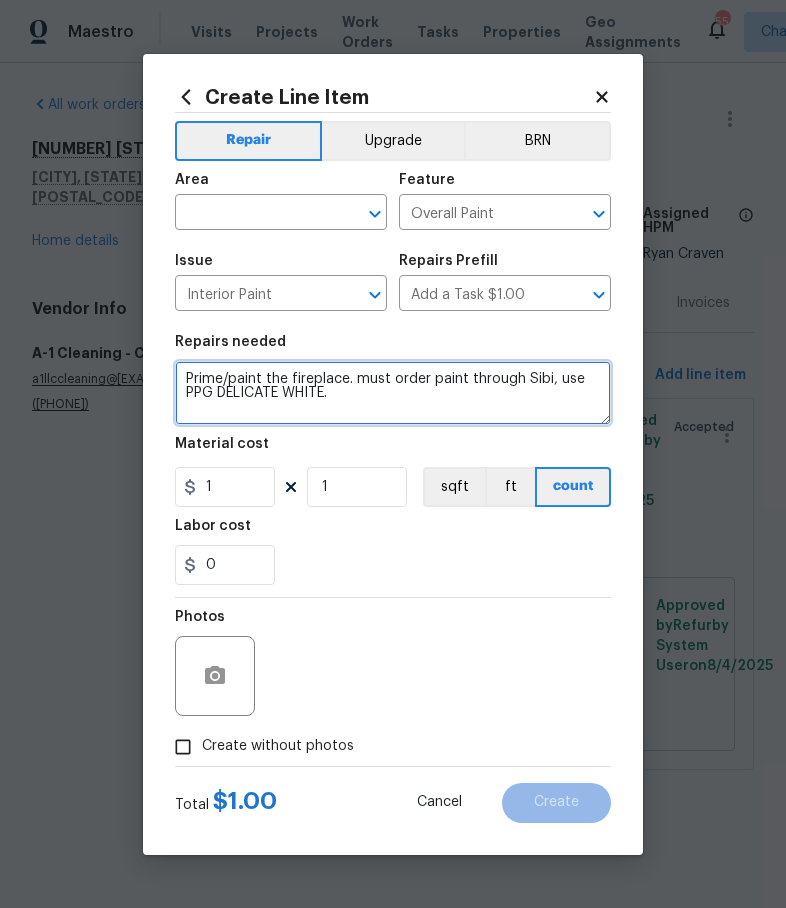 type on "Prime/paint the fireplace. must order paint through Sibi, use PPG DELICATE WHITE." 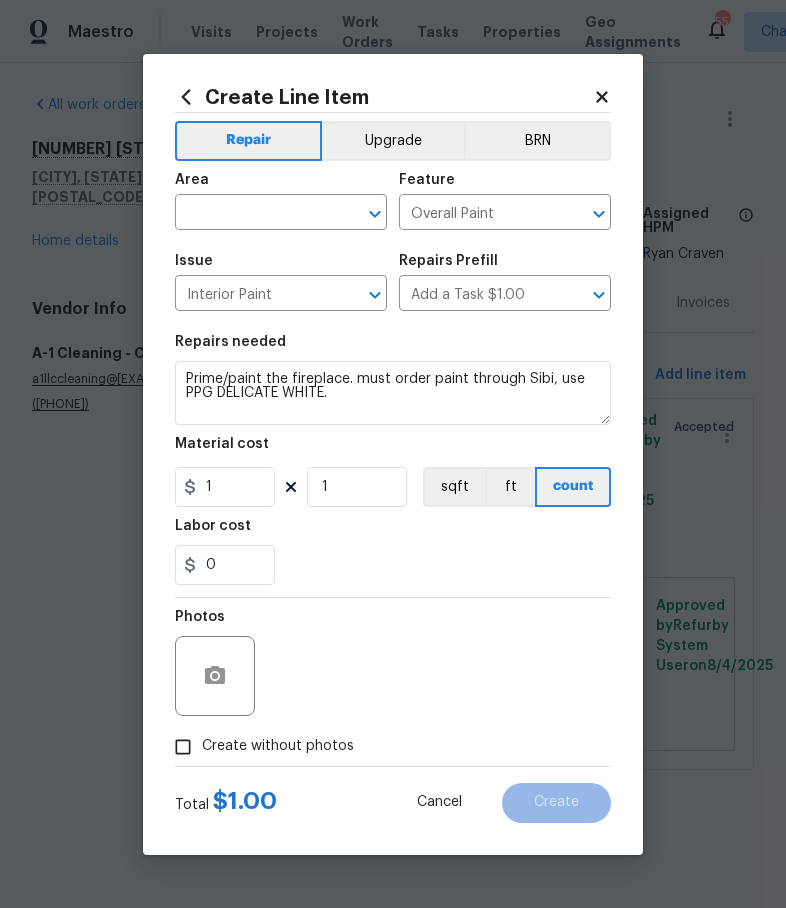 click at bounding box center [253, 214] 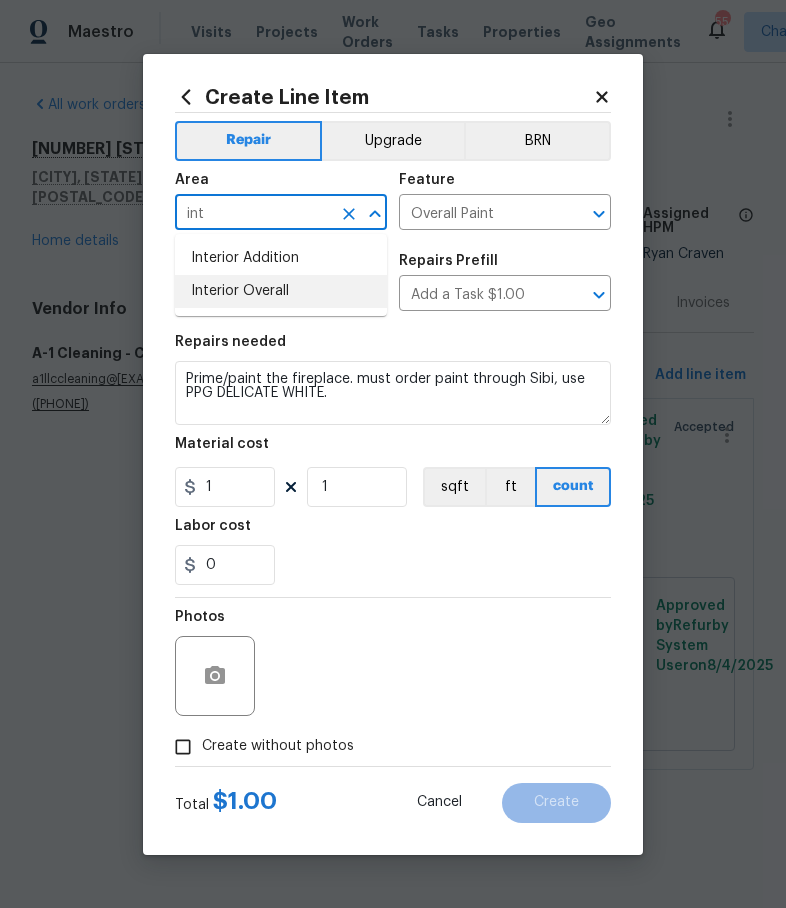 click on "Interior Overall" at bounding box center [281, 291] 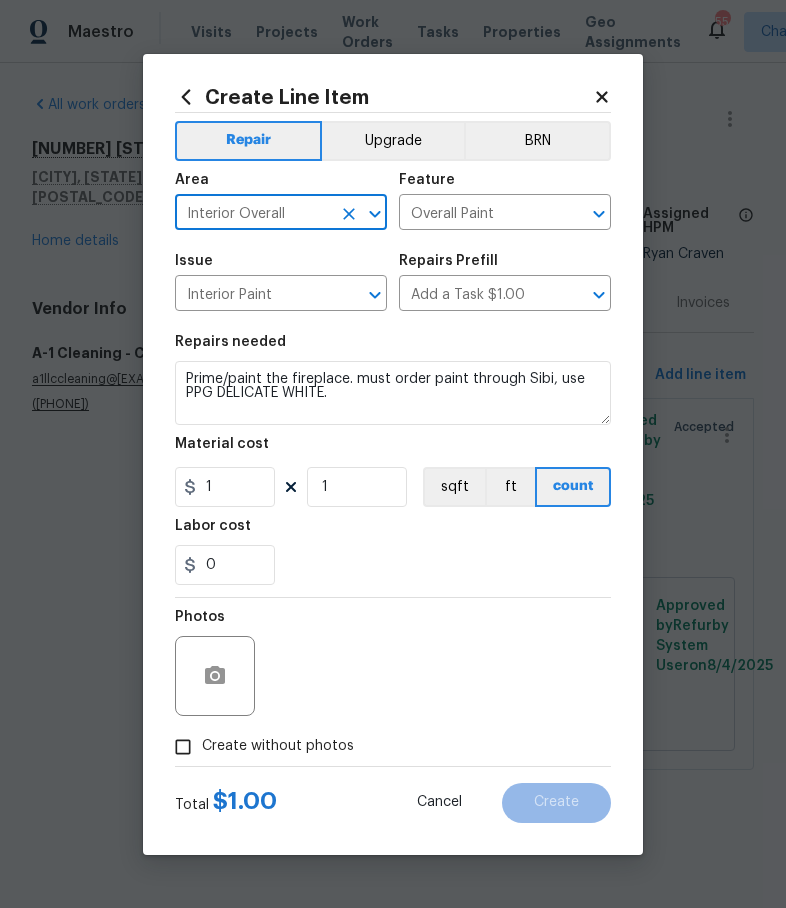 click on "Upgrade" at bounding box center [393, 141] 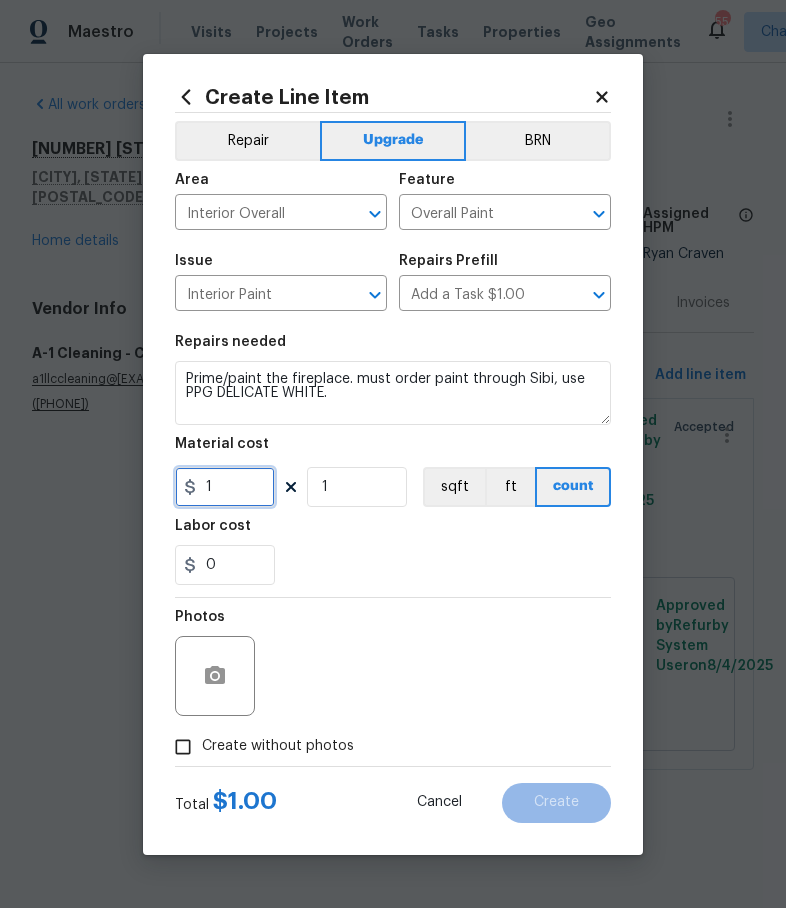 click on "1" at bounding box center [225, 487] 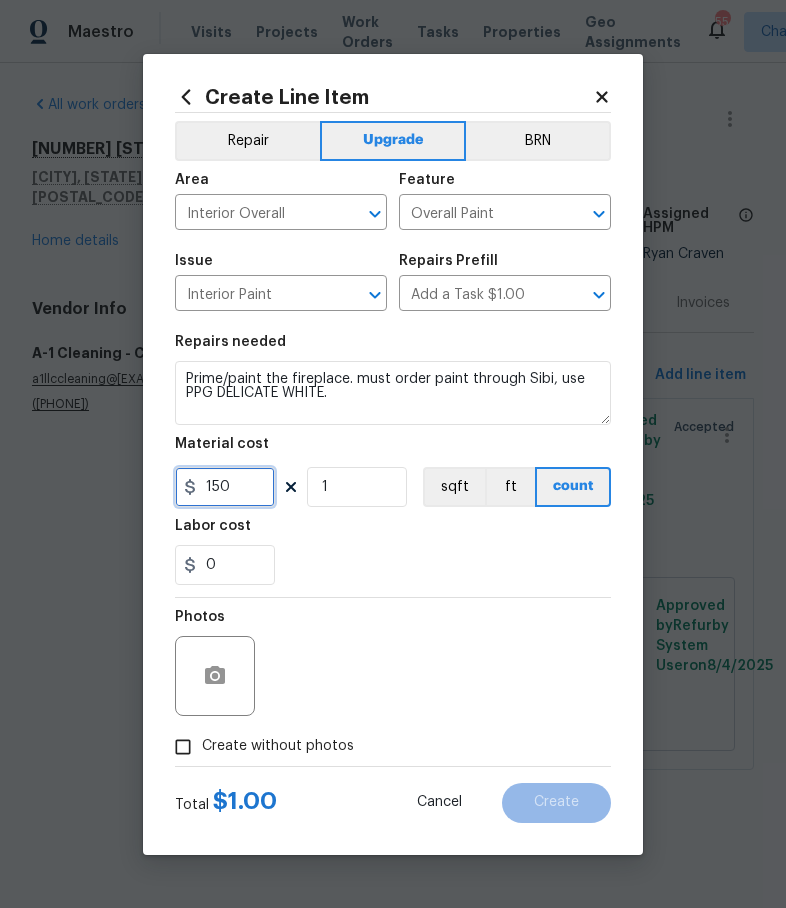 type on "150" 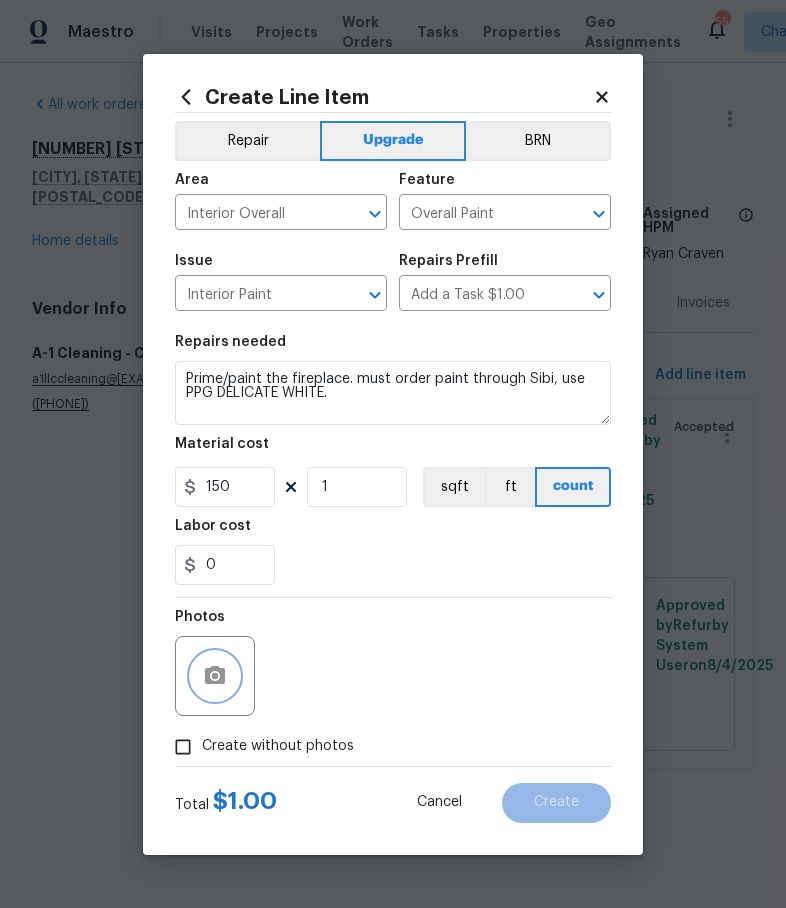 click at bounding box center (215, 676) 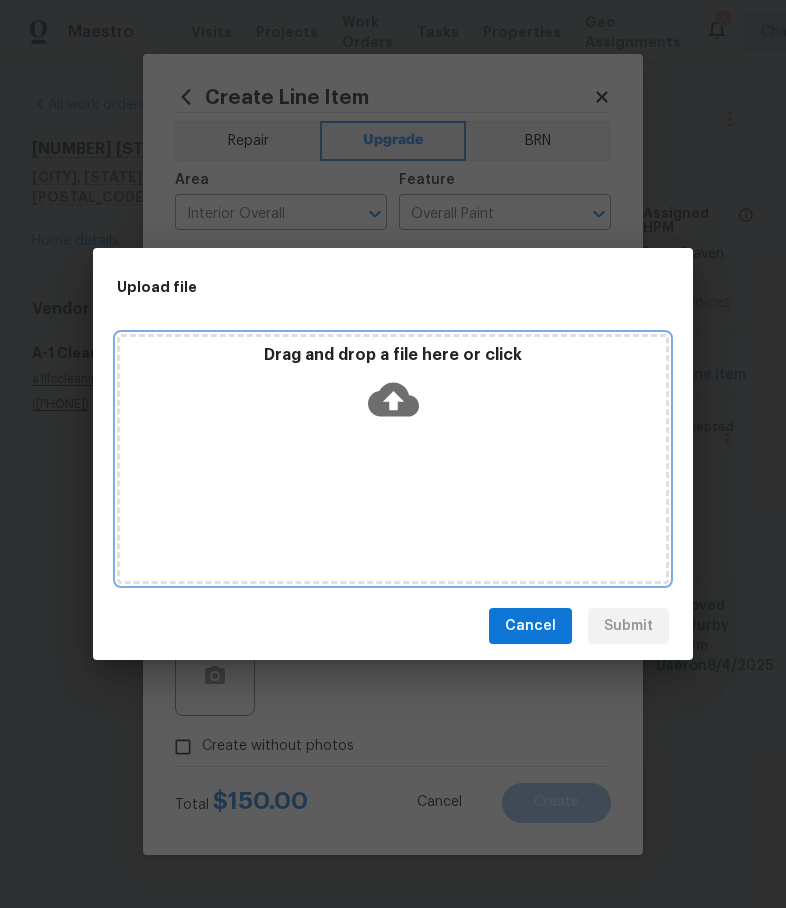 click 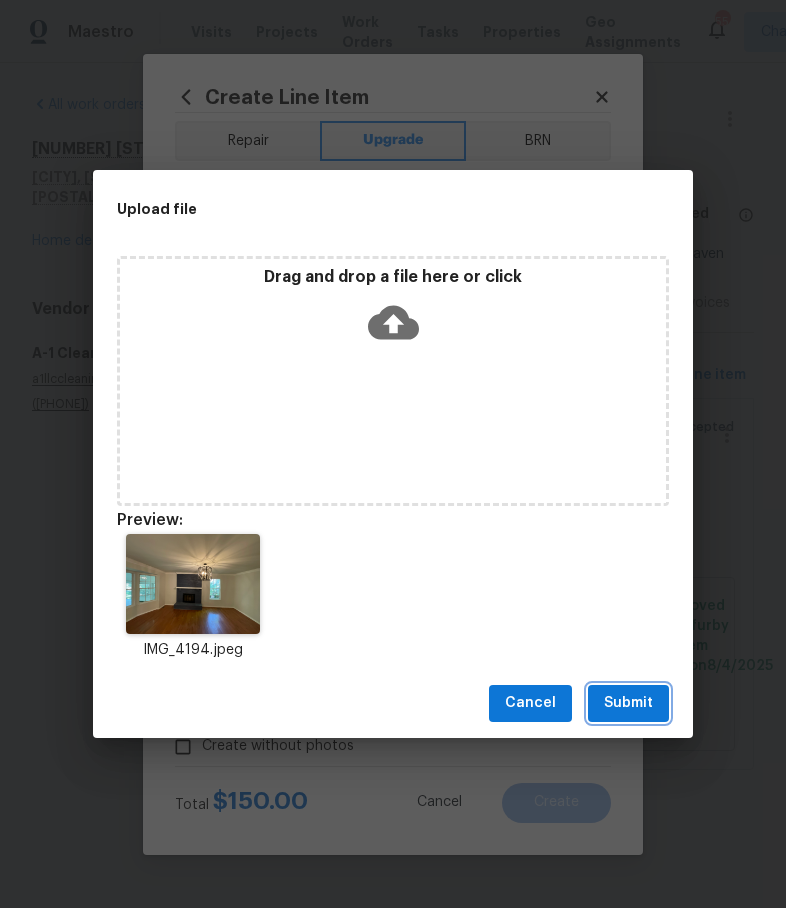 click on "Submit" at bounding box center (628, 703) 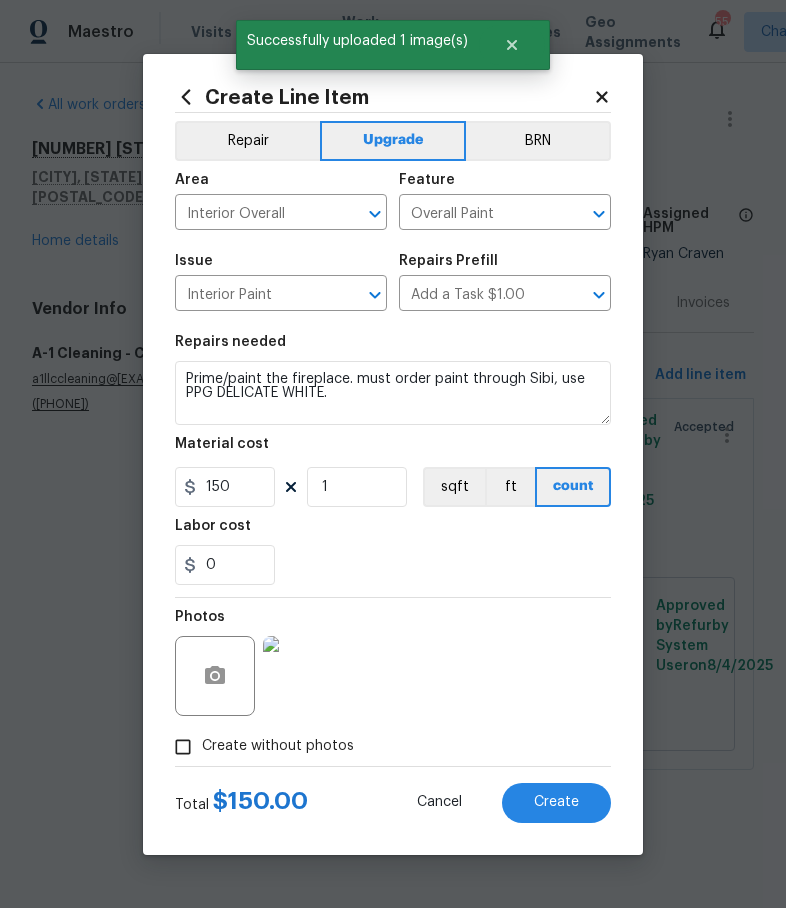 click on "Create" at bounding box center (556, 803) 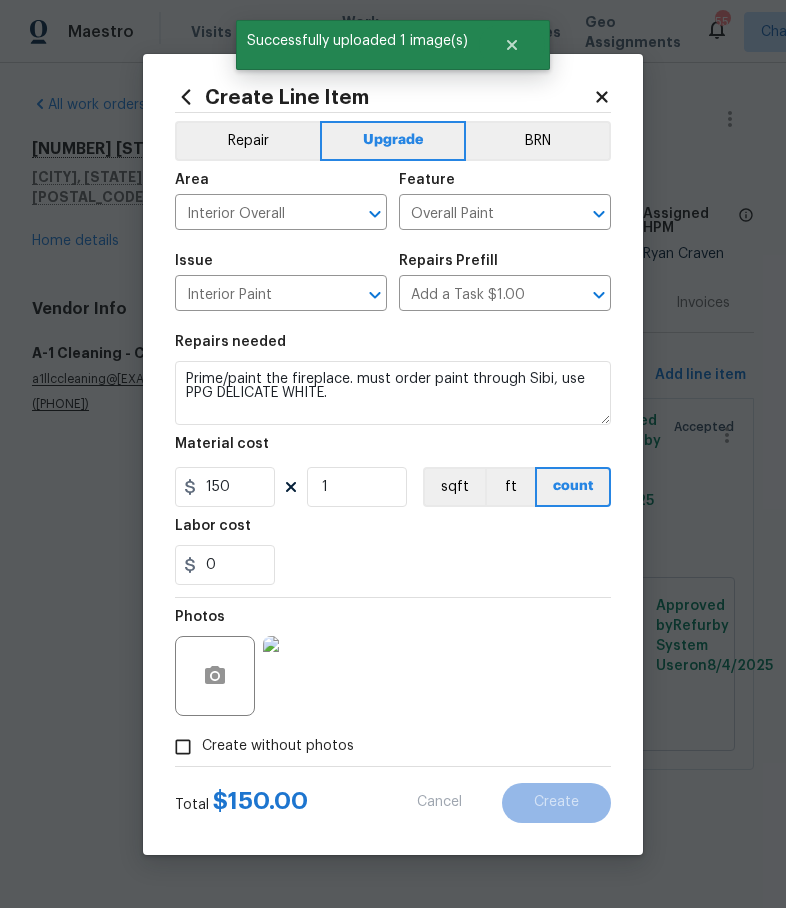 type on "0" 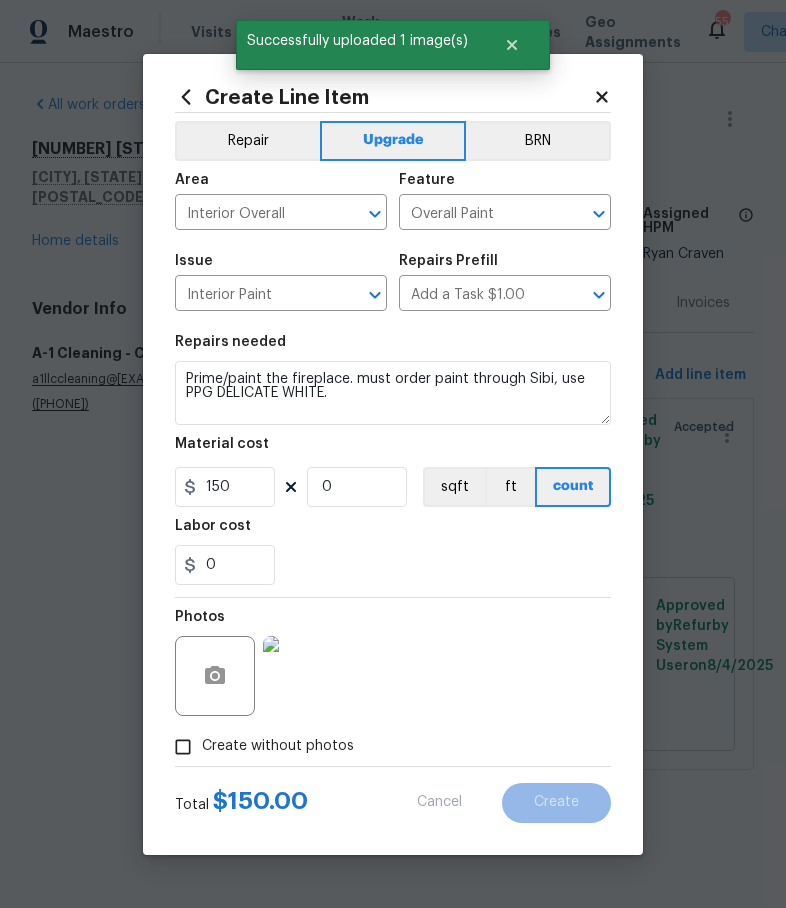 type 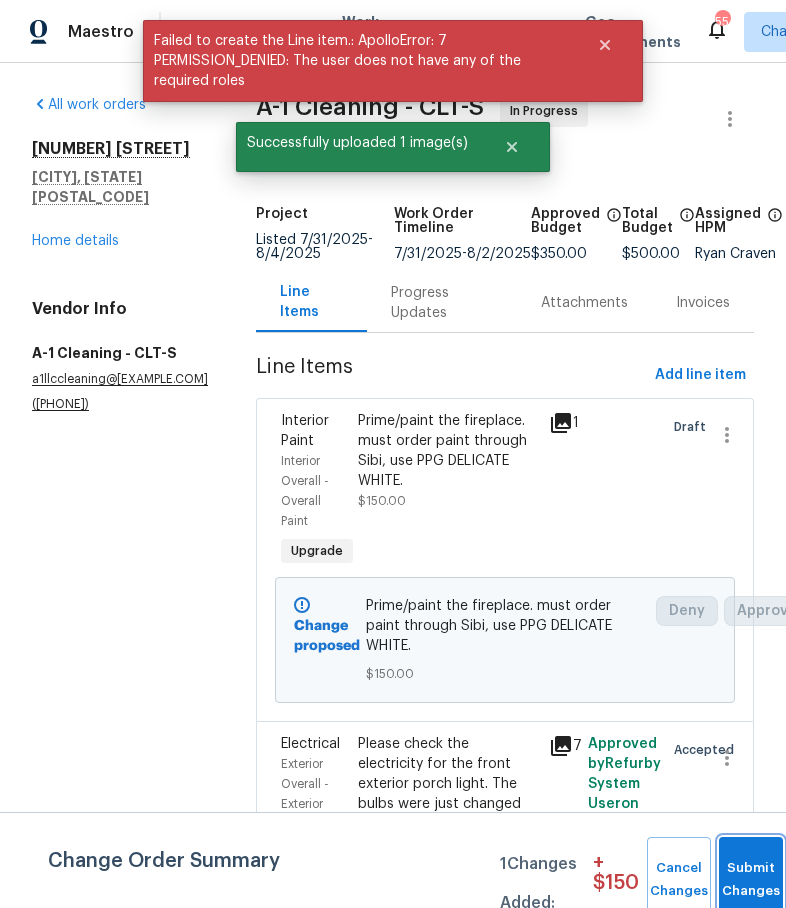 click on "Submit Changes" at bounding box center (751, 880) 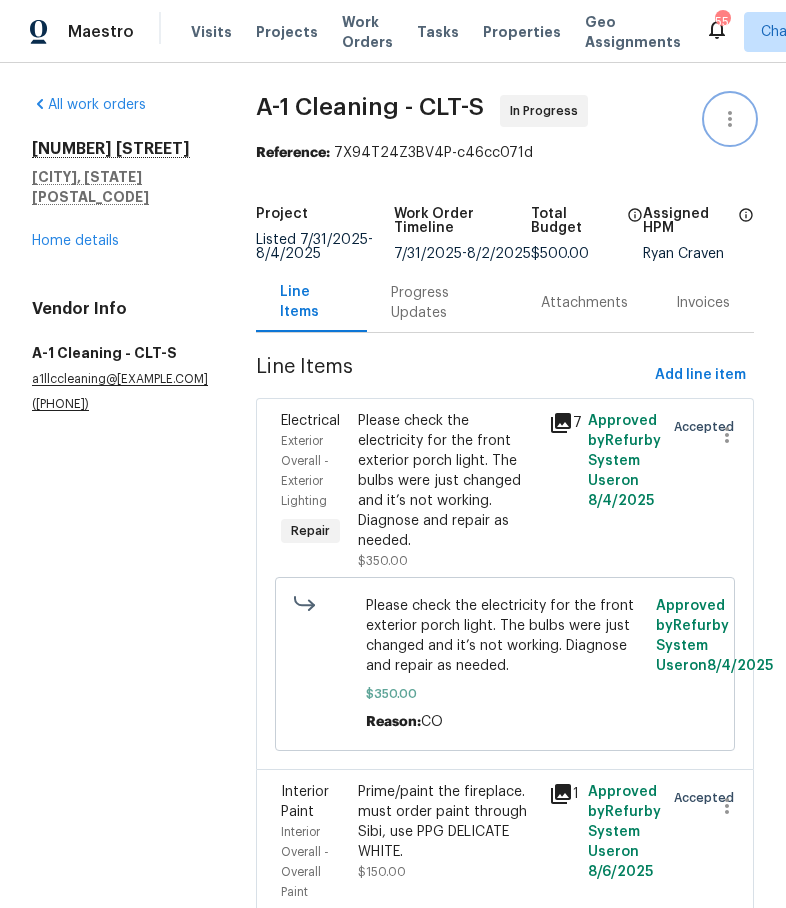 click 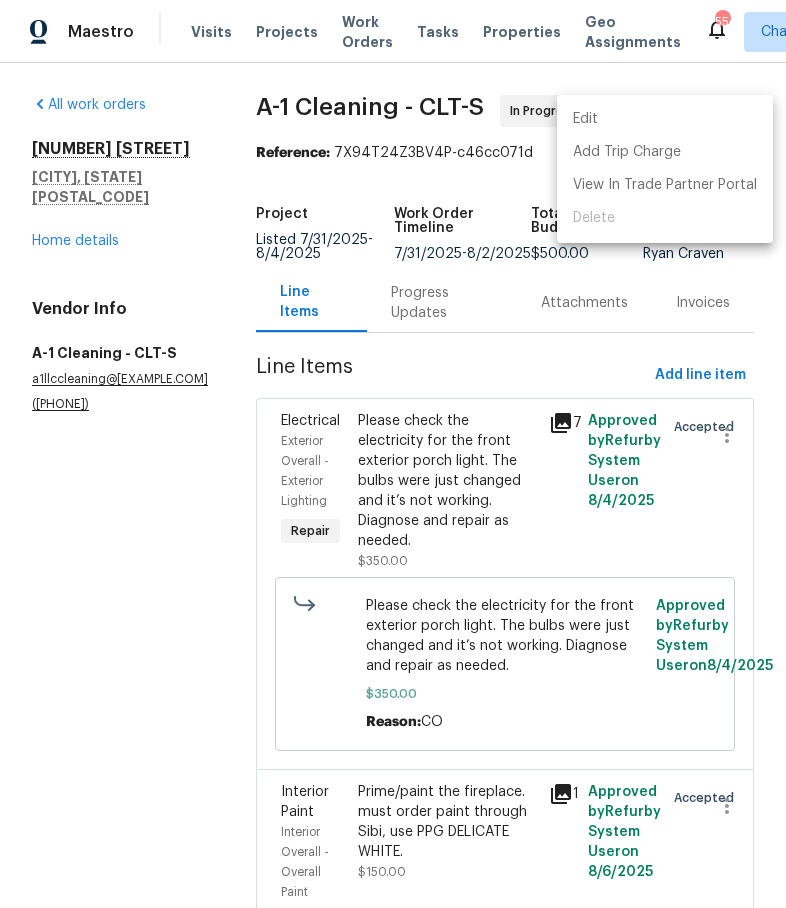 click on "Edit" at bounding box center (665, 119) 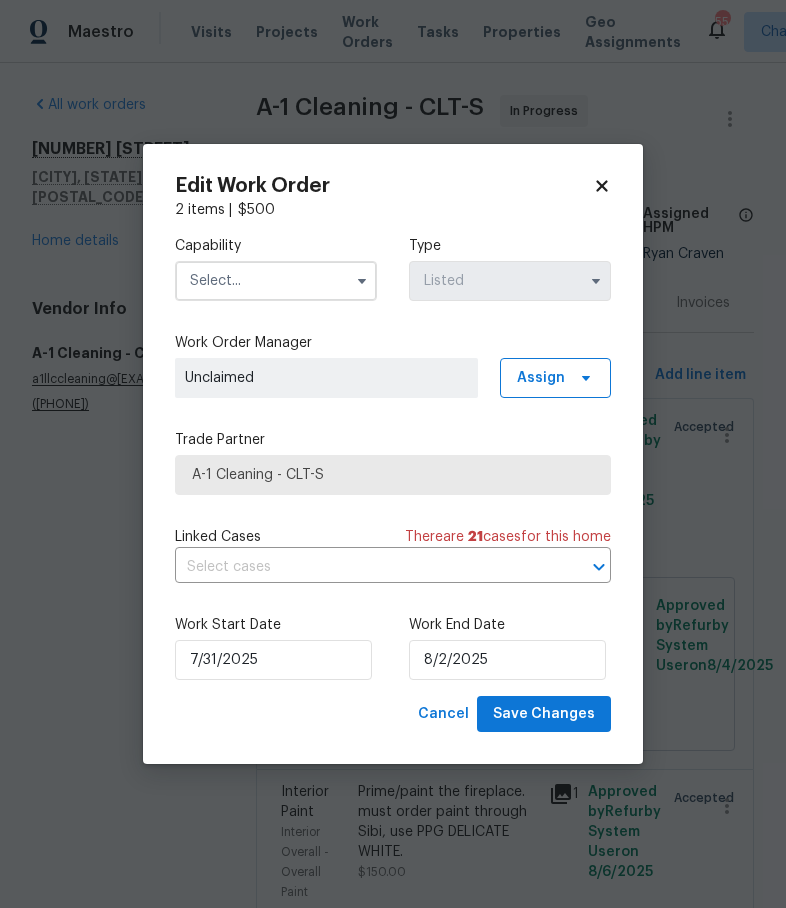 click at bounding box center [276, 281] 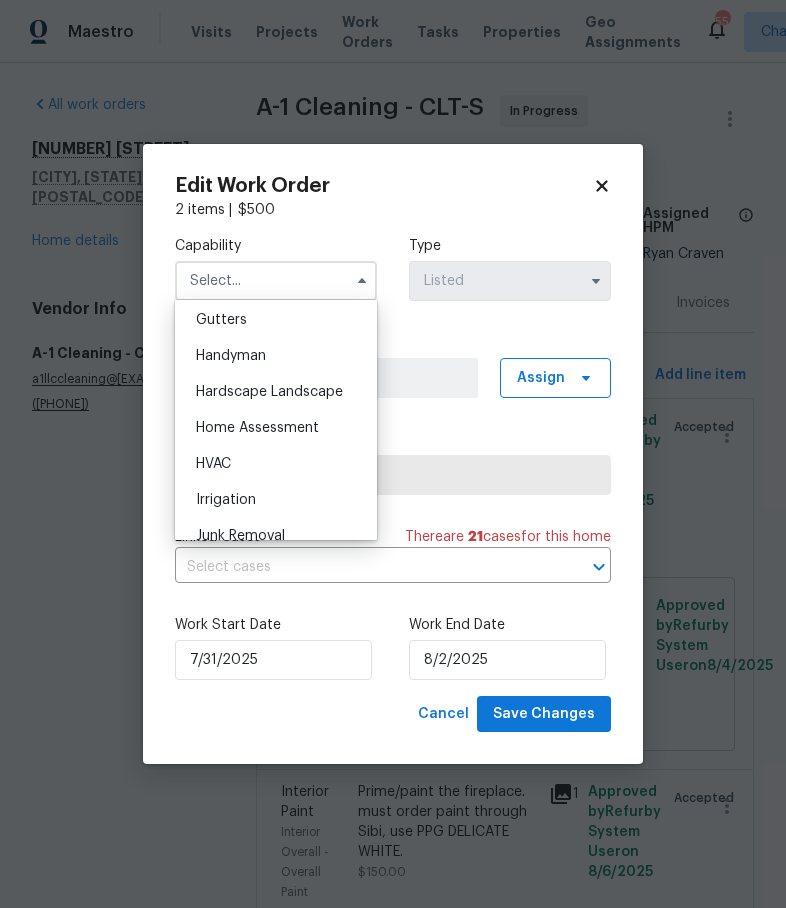 scroll, scrollTop: 1035, scrollLeft: 0, axis: vertical 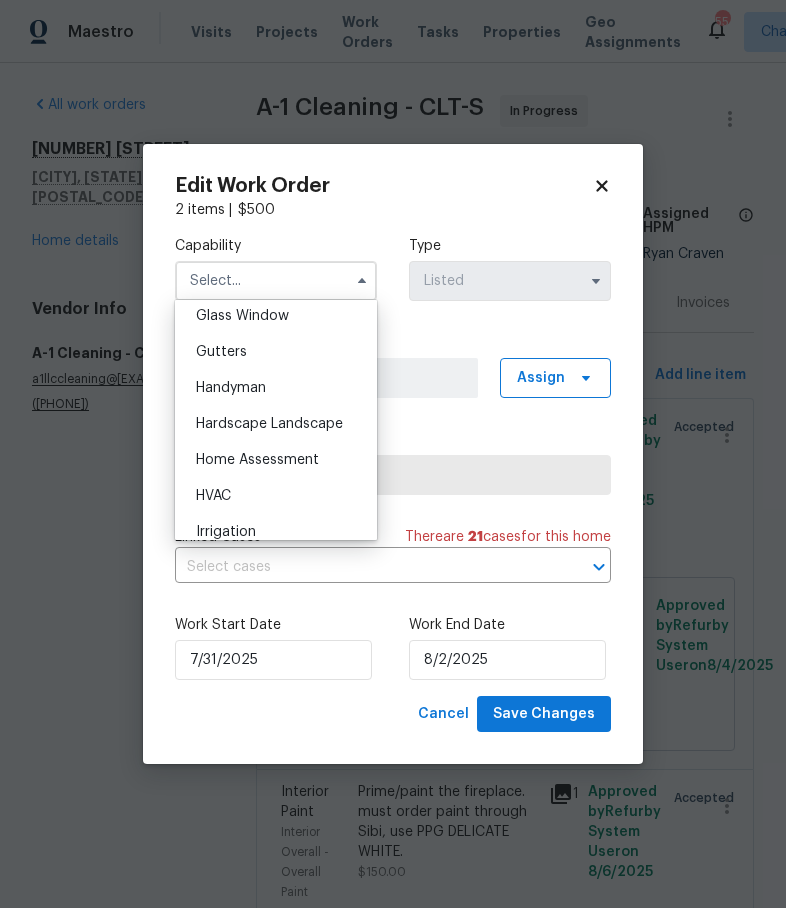 click on "Handyman" at bounding box center [276, 388] 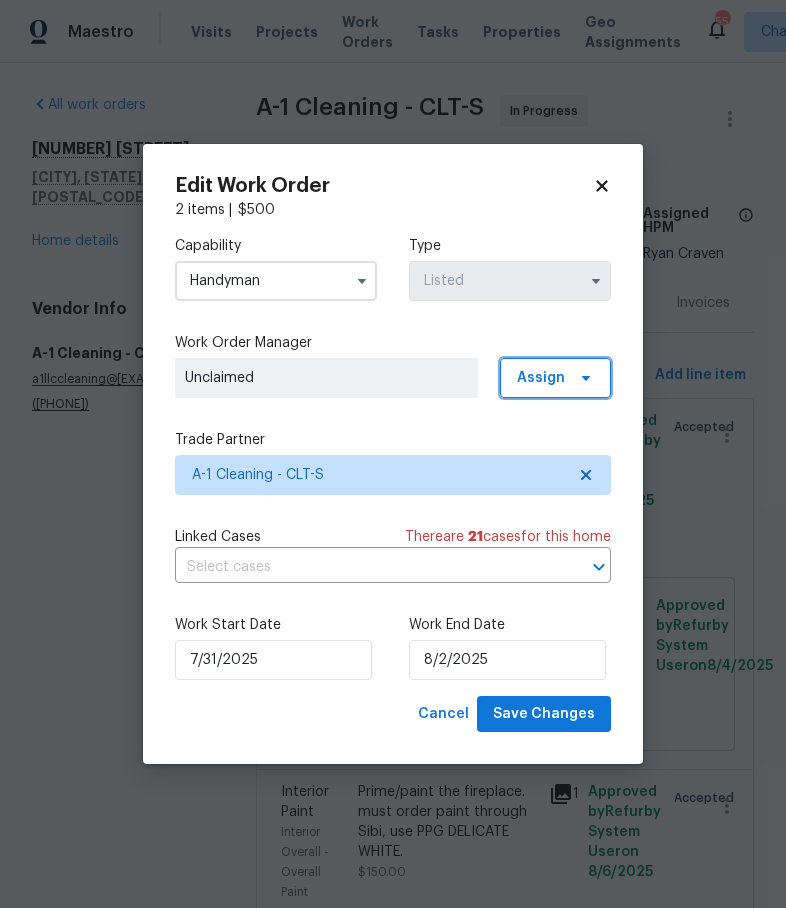 click on "Assign" at bounding box center (555, 378) 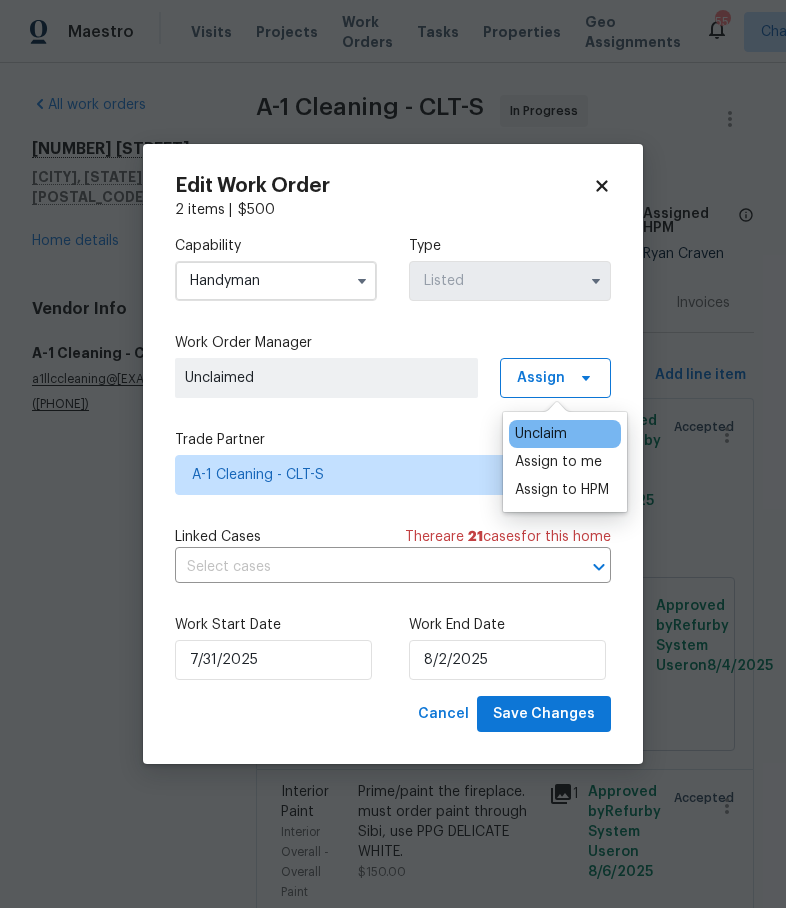 click on "Assign to me" at bounding box center (558, 462) 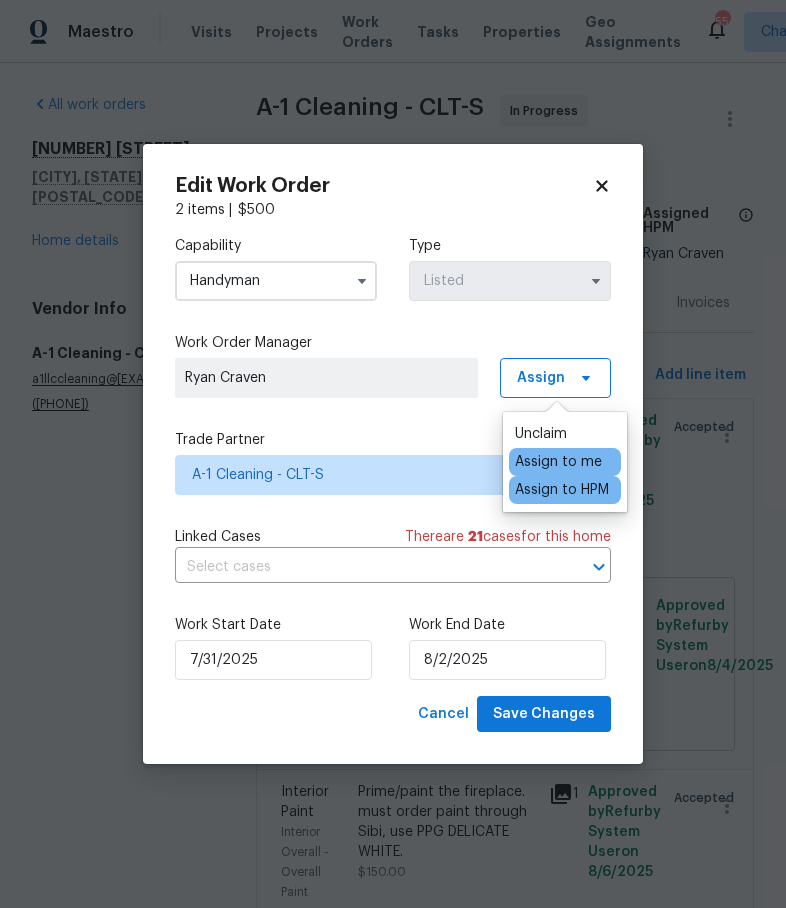 click on "Capability Handyman Type Listed Work Order Manager [NAME] Assign Trade Partner A-1 Cleaning - [CITY] Linked Cases There are 21 cases for this home Work Start Date 7/31/2025 Work End Date 8/2/2025" at bounding box center (393, 458) 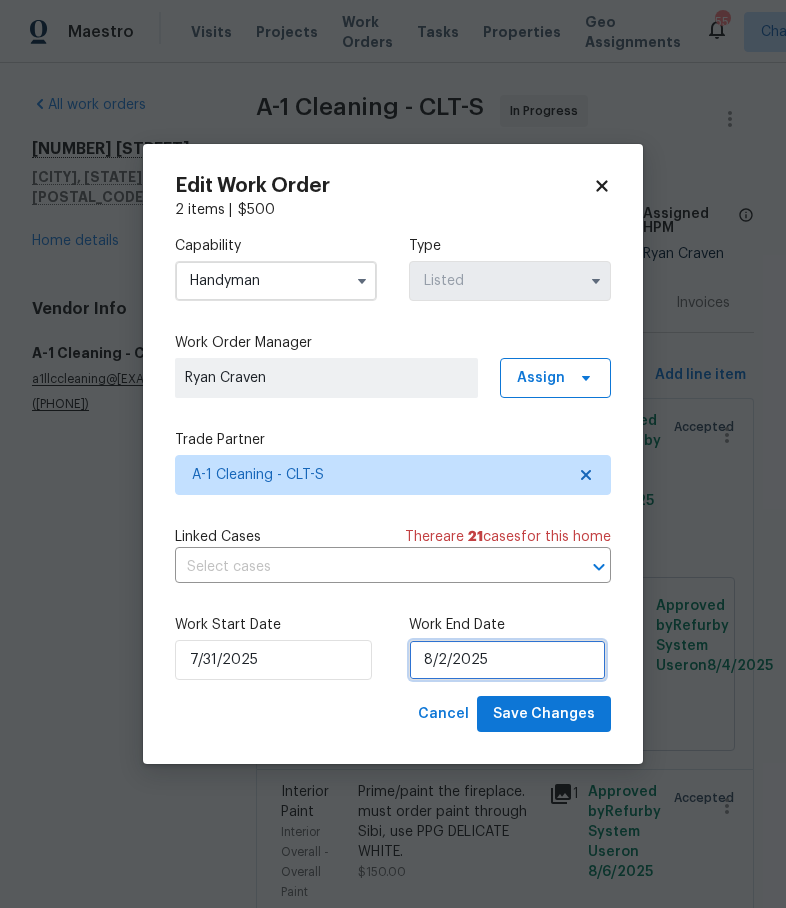 click on "8/2/2025" at bounding box center [507, 660] 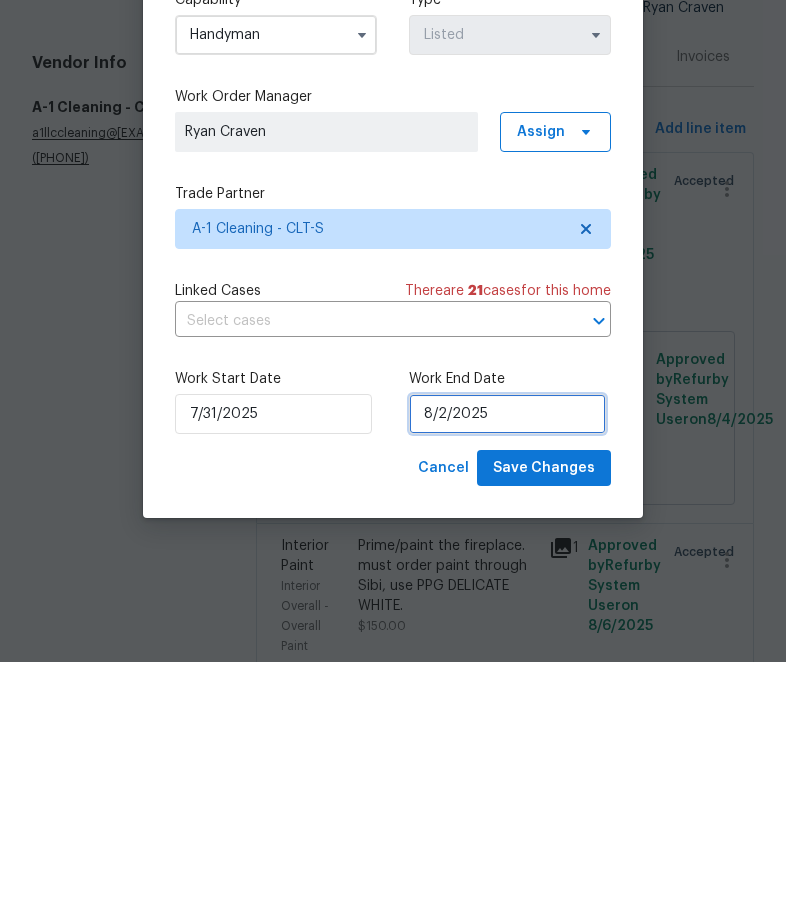 select on "7" 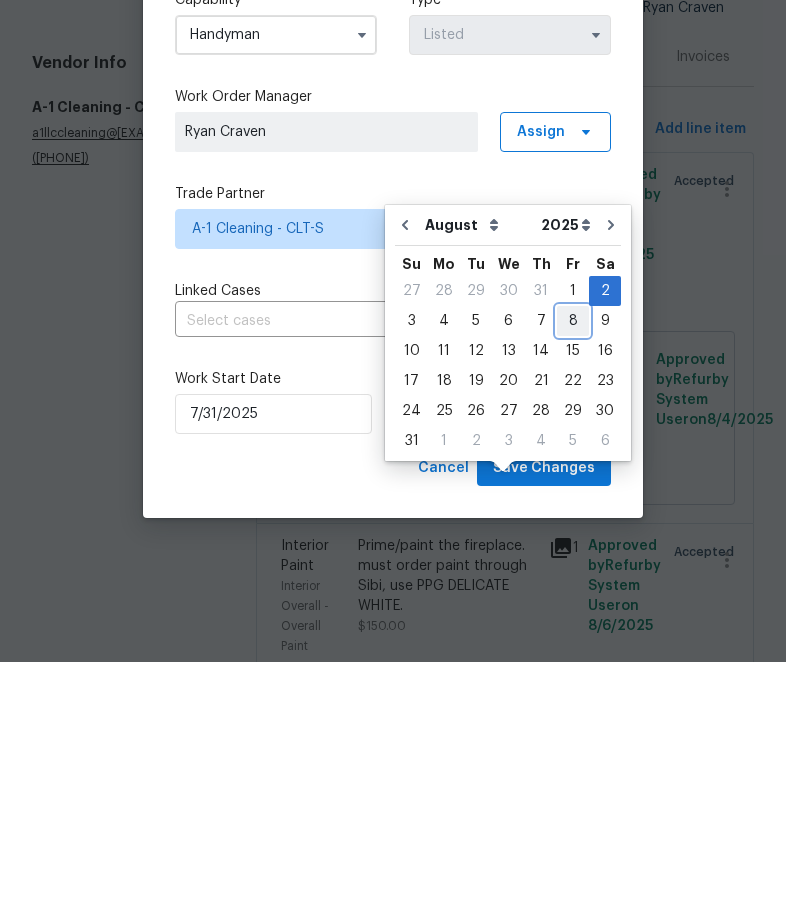 click on "8" at bounding box center [573, 567] 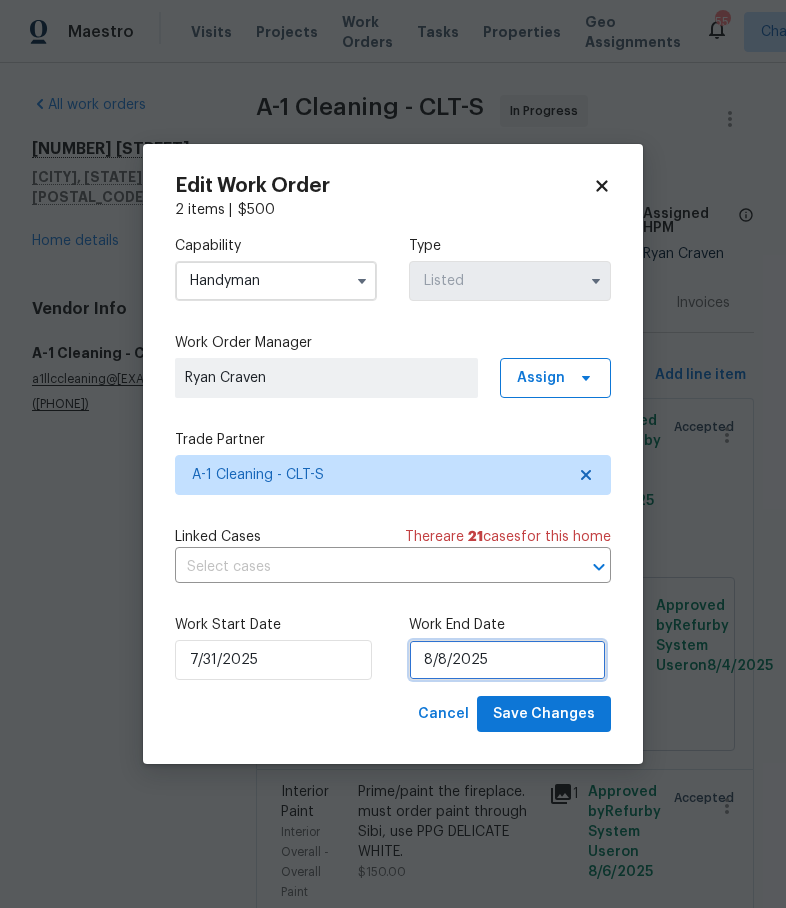 click on "8/8/2025" at bounding box center [507, 660] 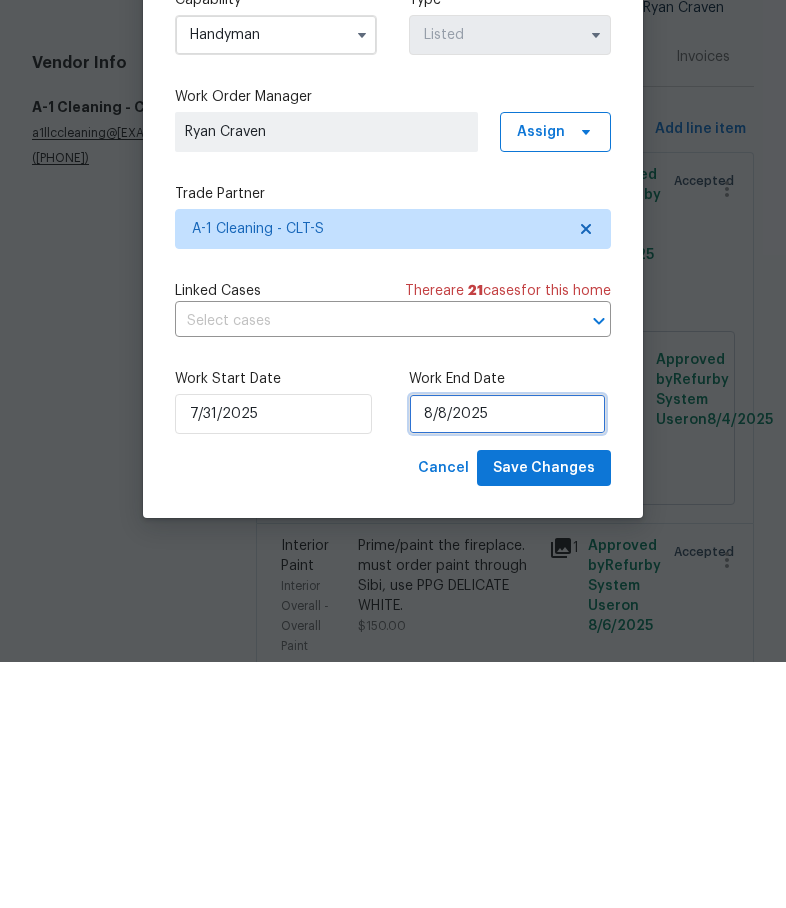 select on "7" 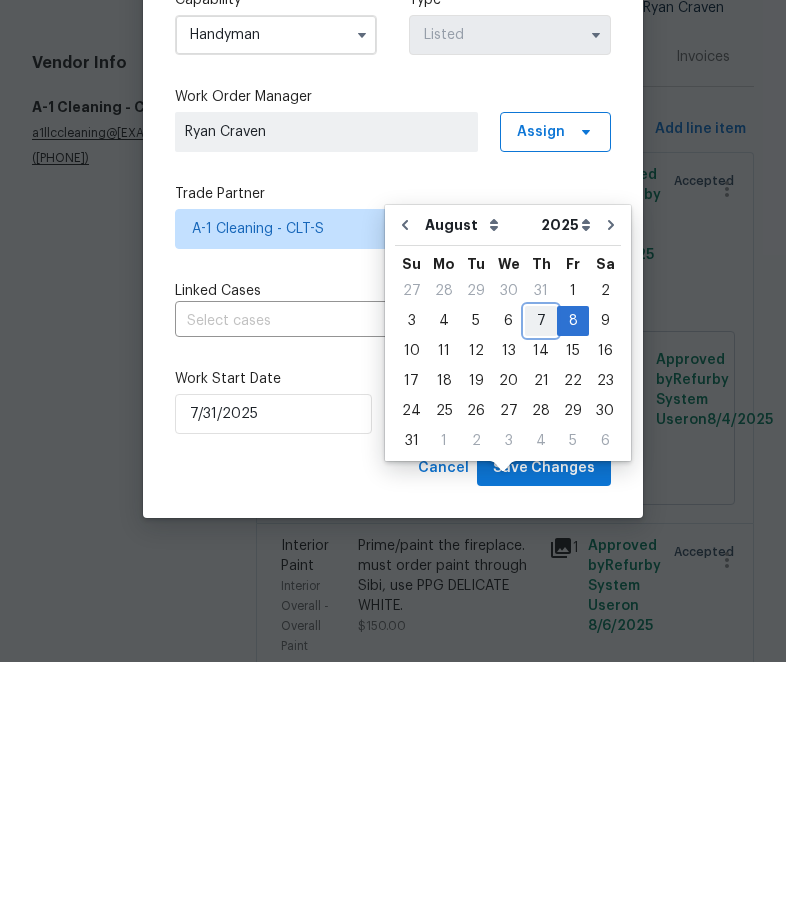 click on "7" at bounding box center [541, 567] 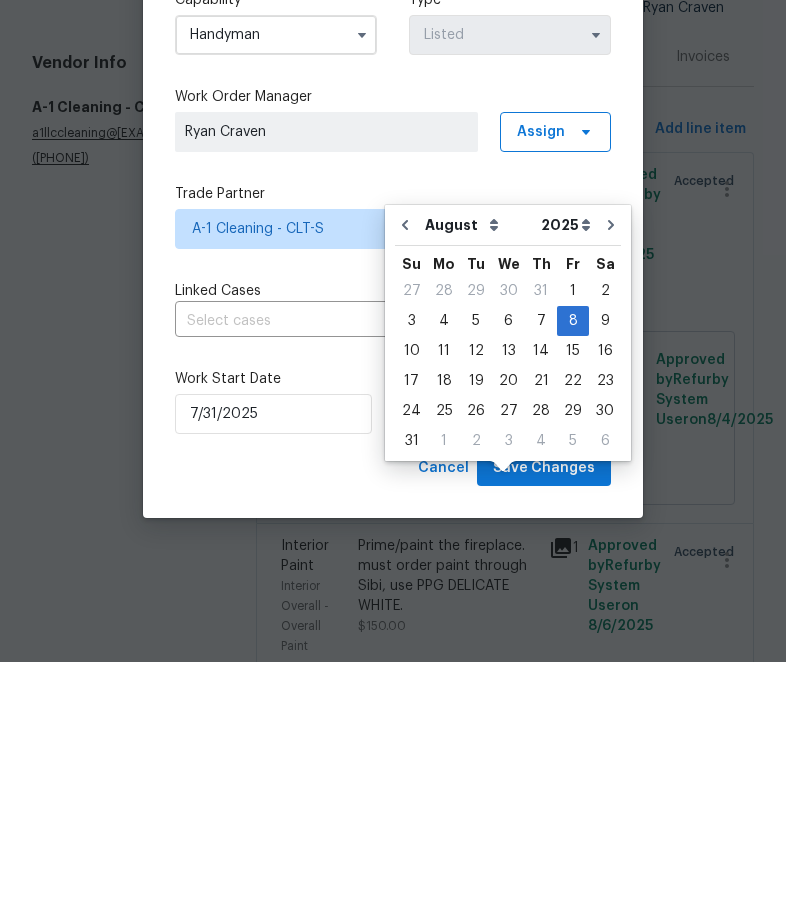 type on "8/7/2025" 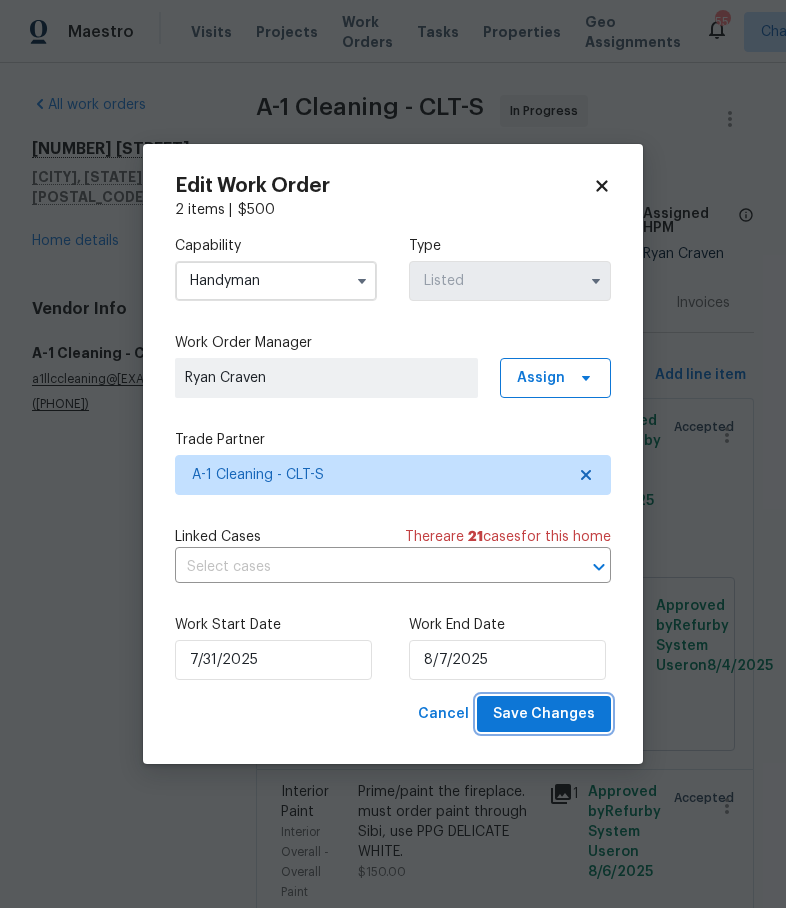 click on "Save Changes" at bounding box center (544, 714) 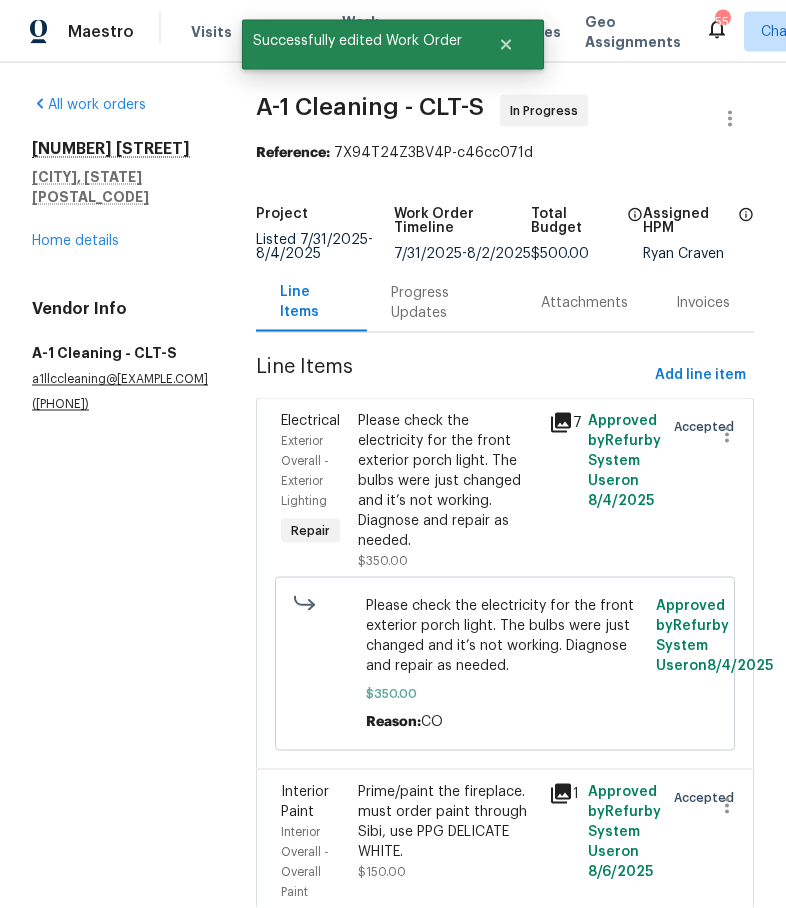 scroll, scrollTop: 0, scrollLeft: 0, axis: both 